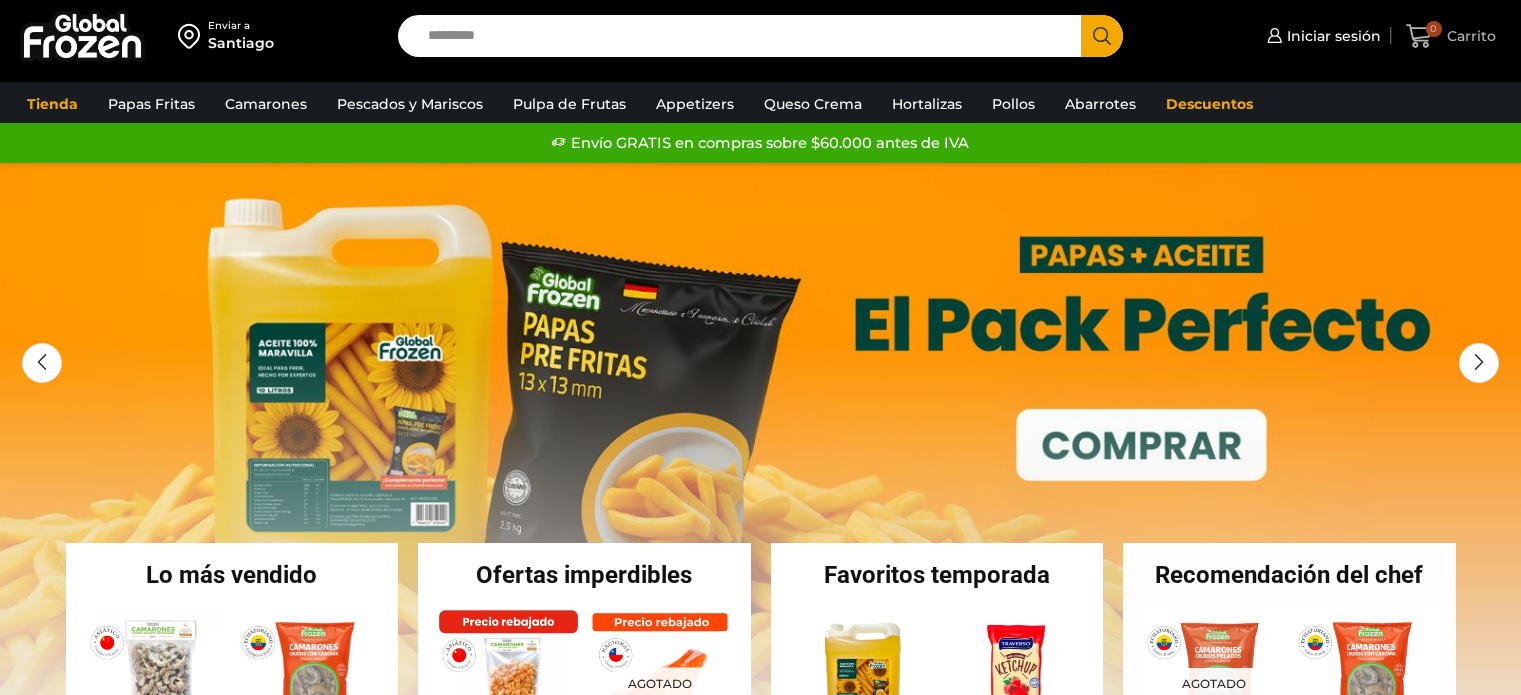 scroll, scrollTop: 0, scrollLeft: 0, axis: both 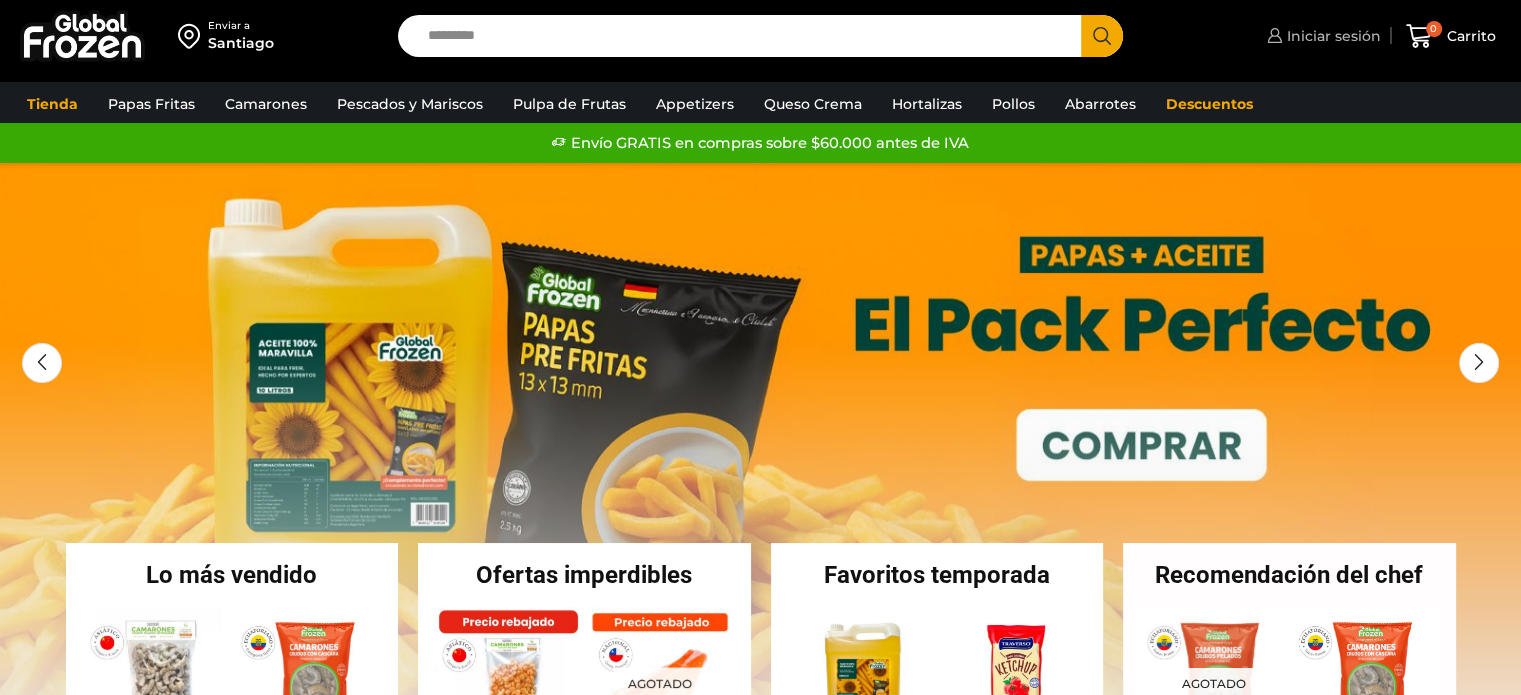 click on "Iniciar sesión" at bounding box center [1331, 36] 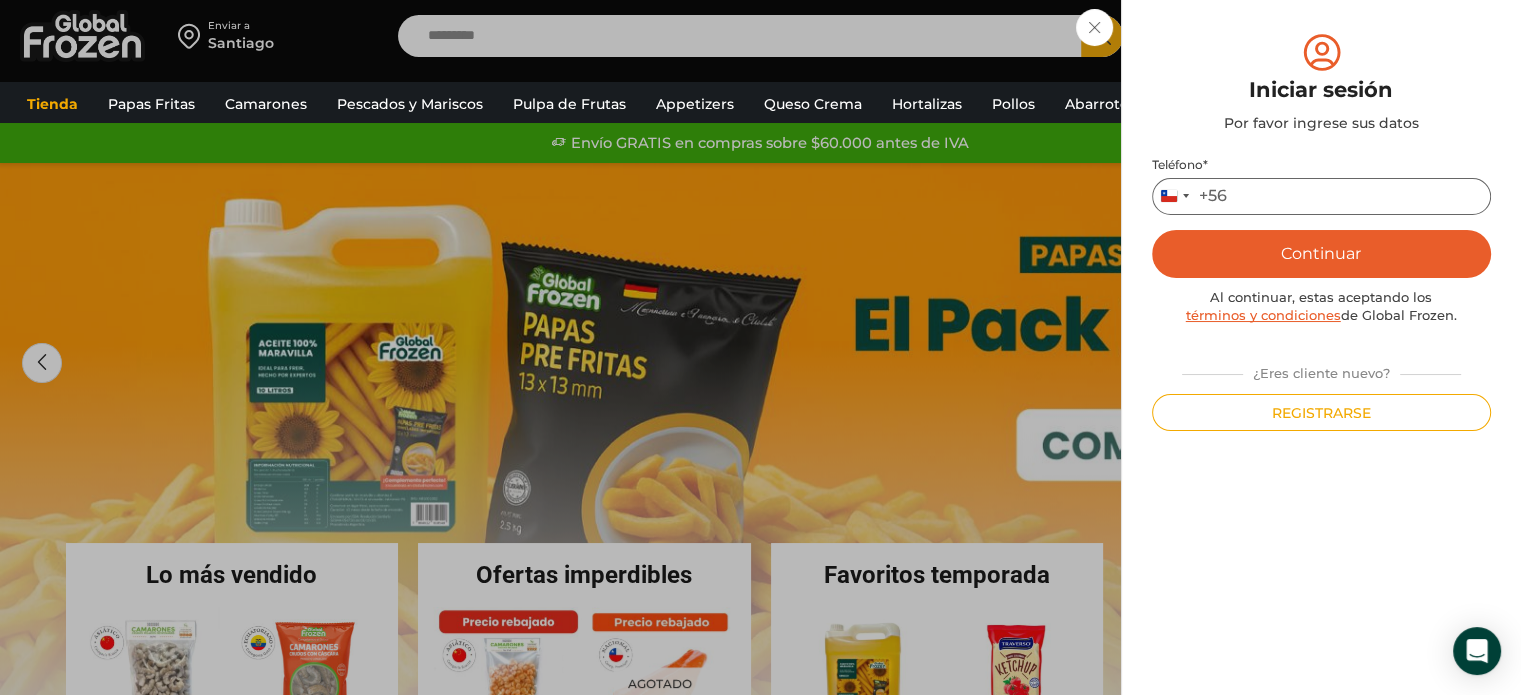 click on "Teléfono
*" at bounding box center [1321, 196] 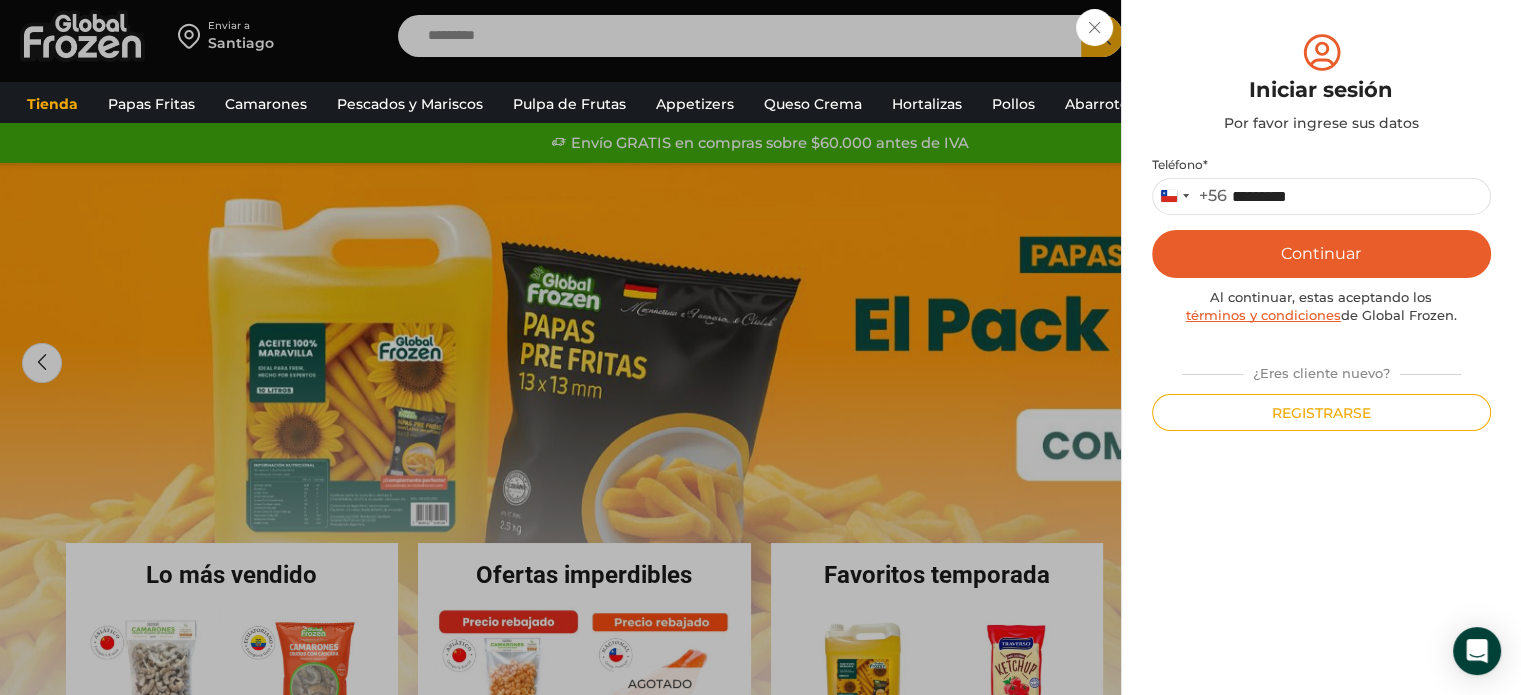 click on "Continuar" at bounding box center (1321, 254) 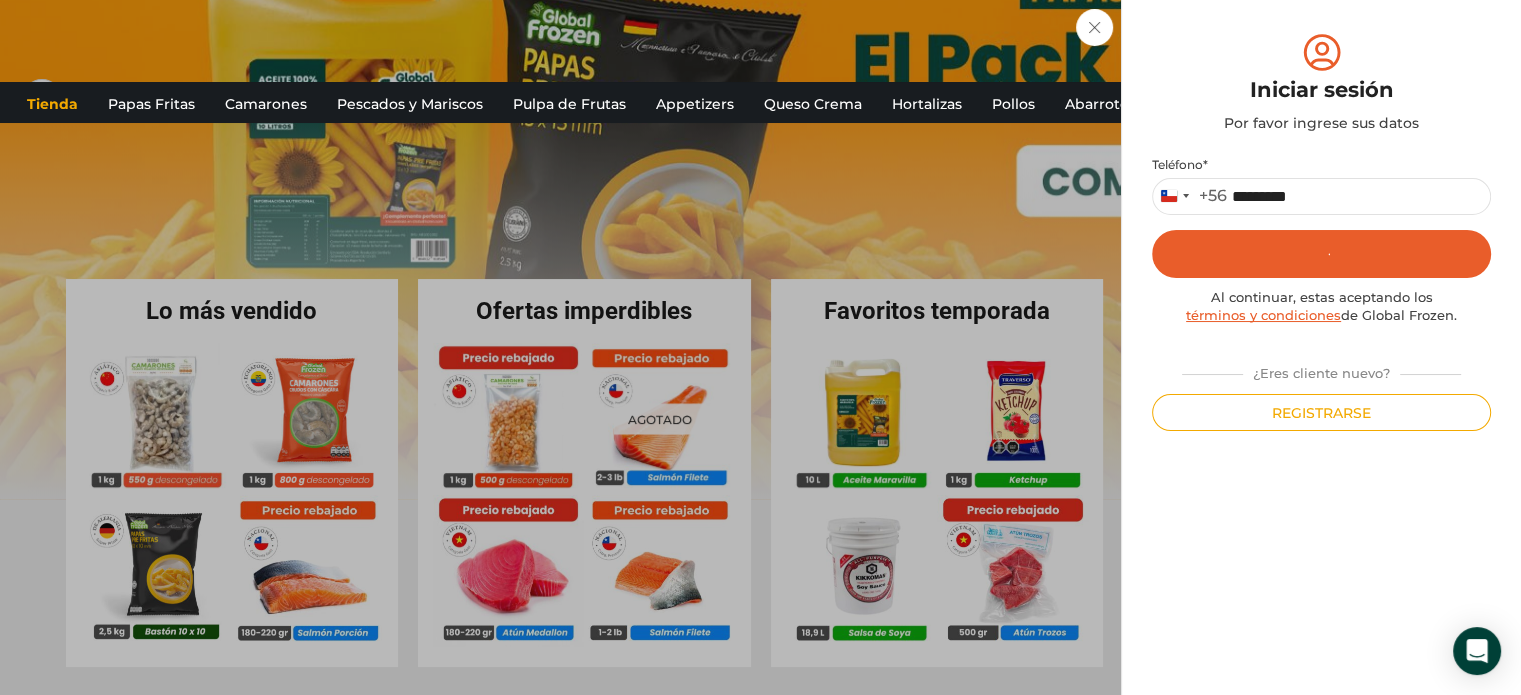 scroll, scrollTop: 300, scrollLeft: 0, axis: vertical 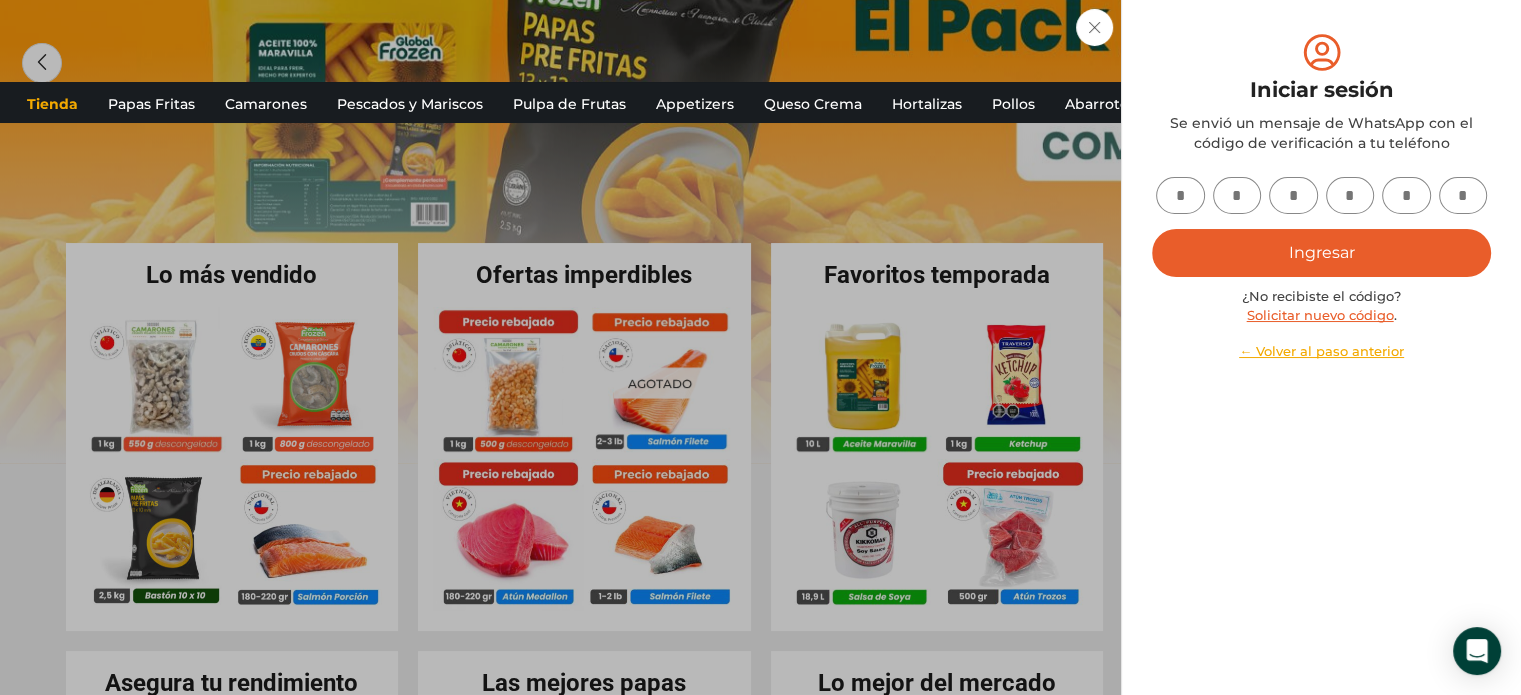 click at bounding box center [1180, 195] 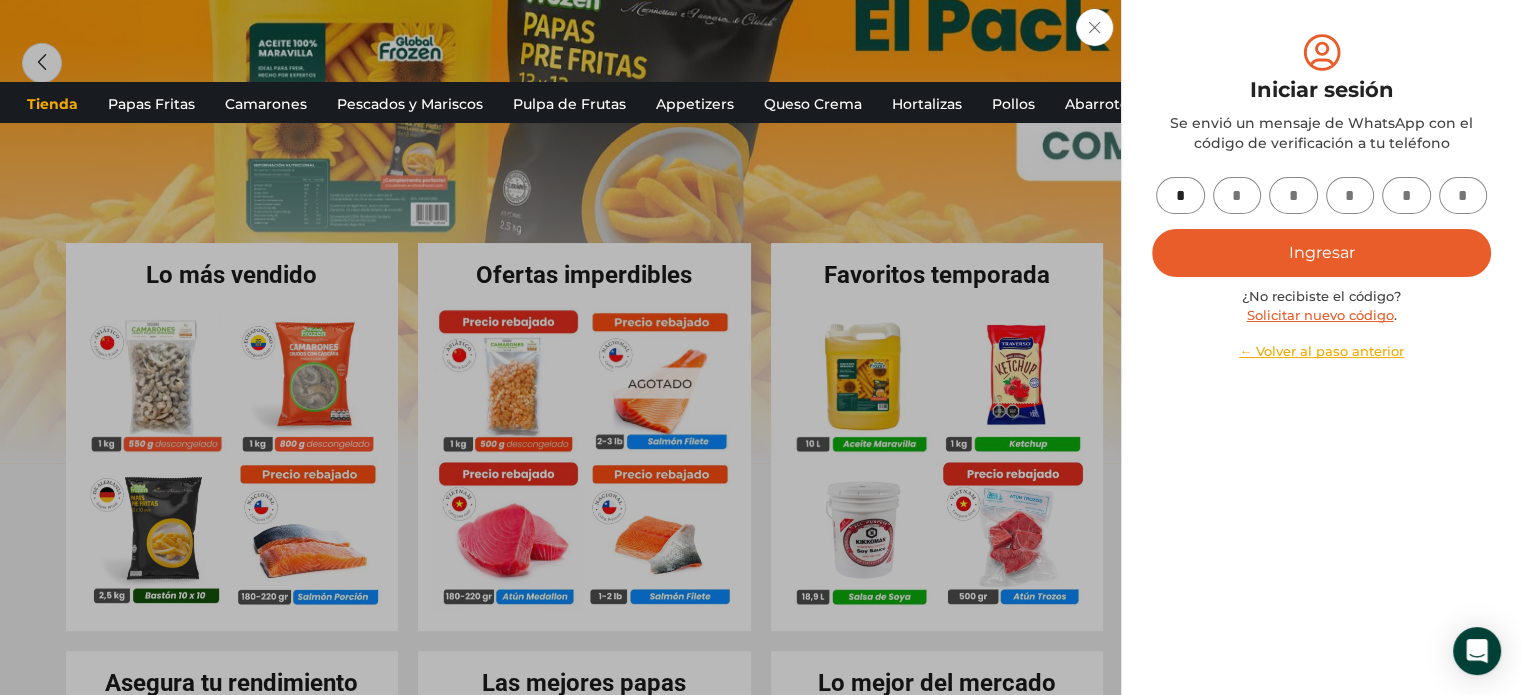 type on "*" 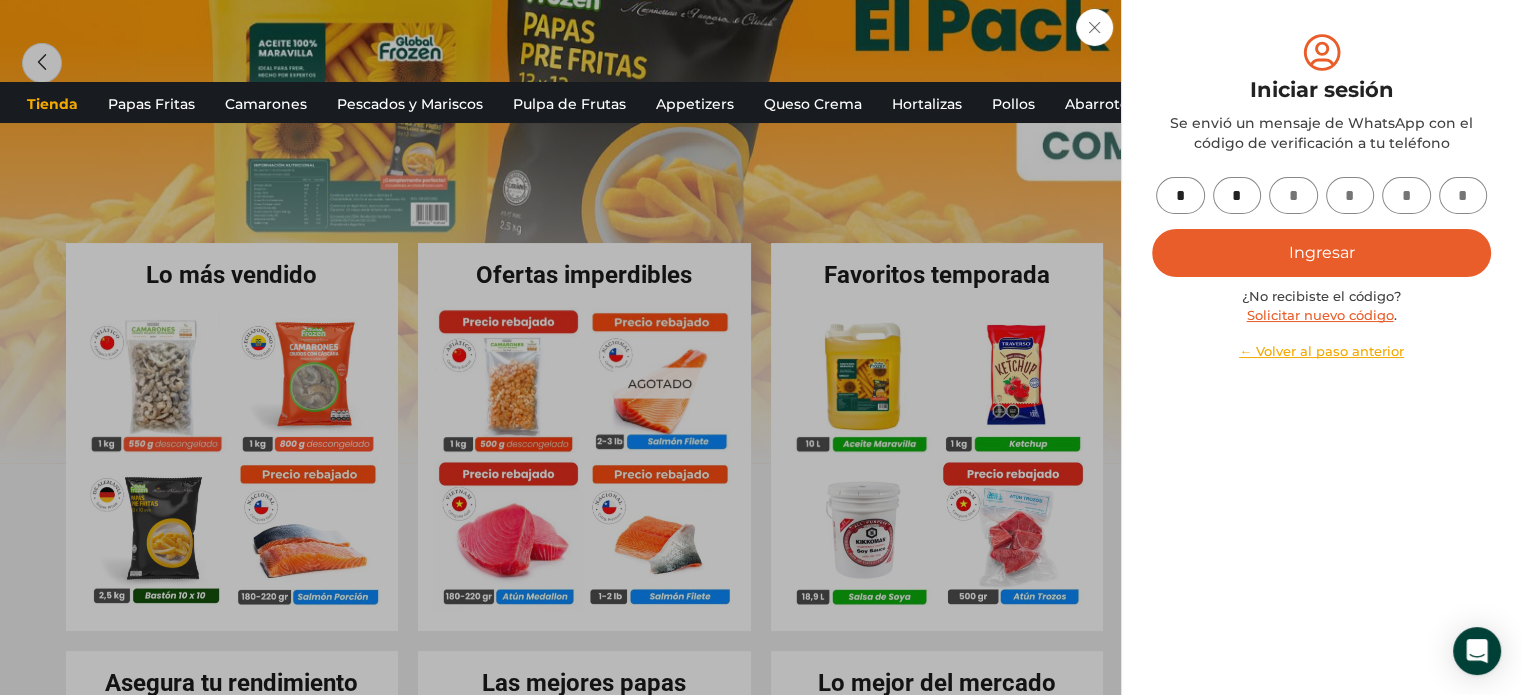 type on "*" 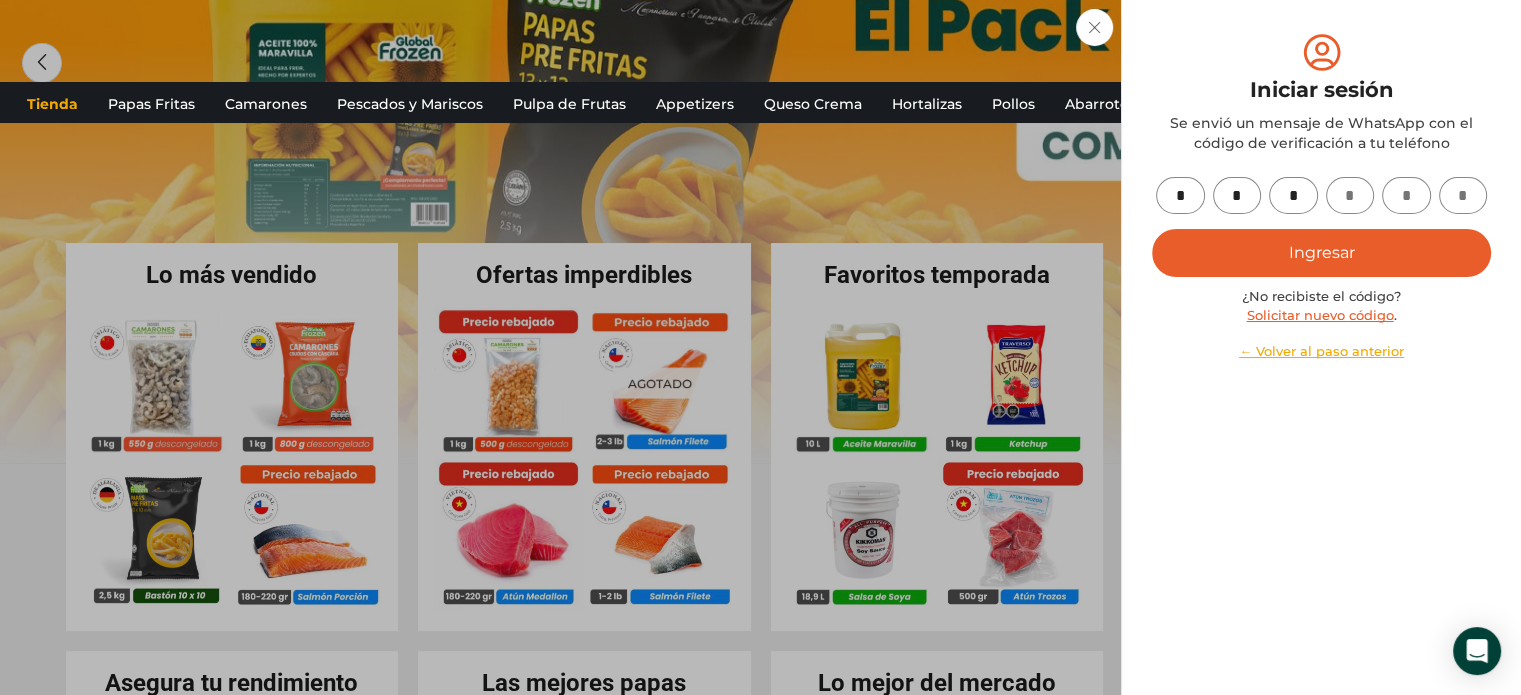 type on "*" 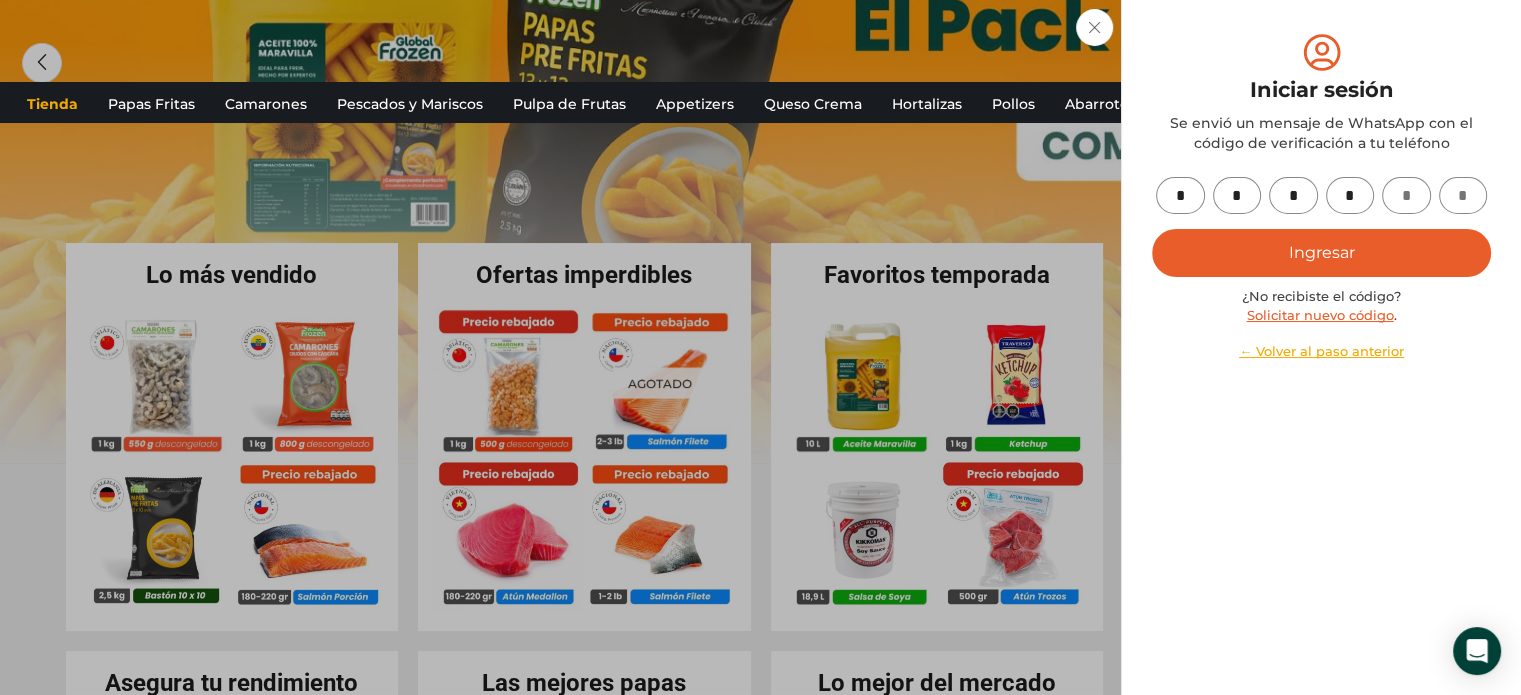 type on "*" 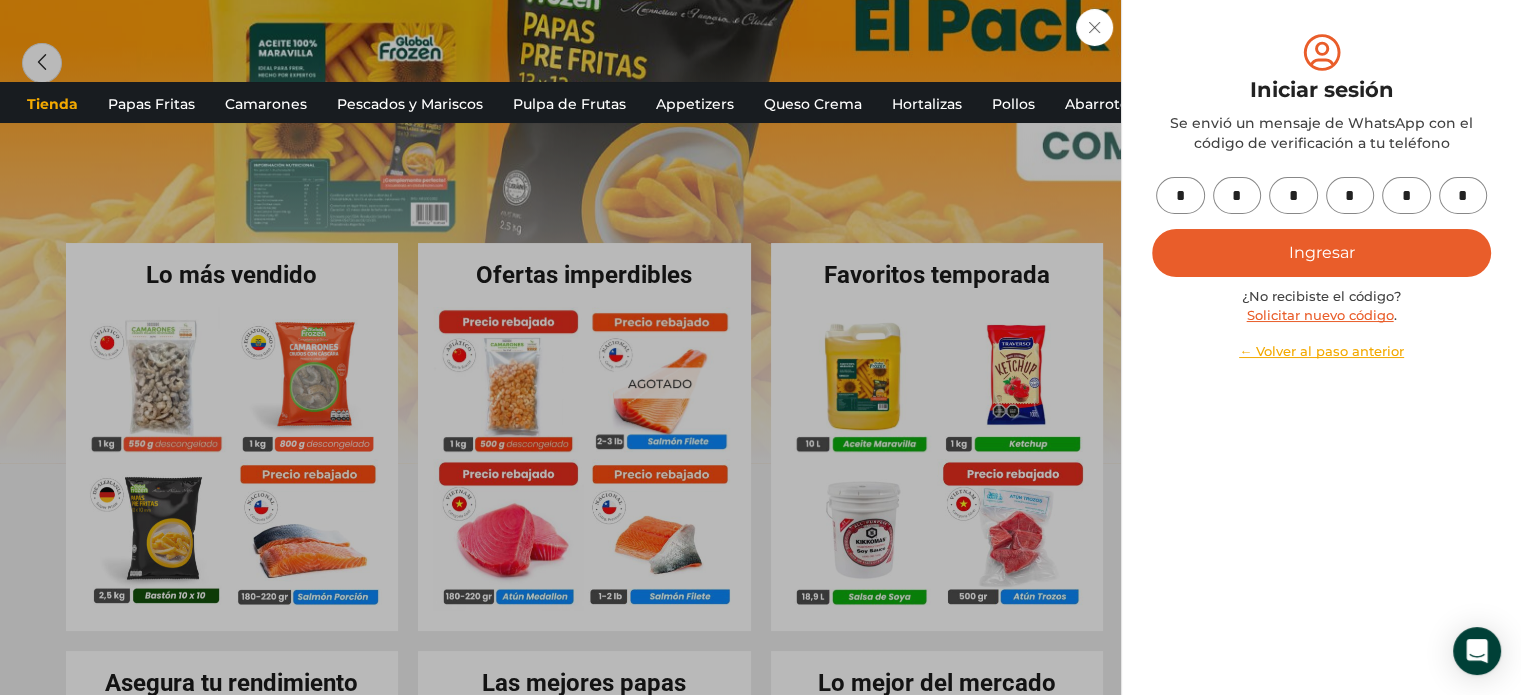 type on "*" 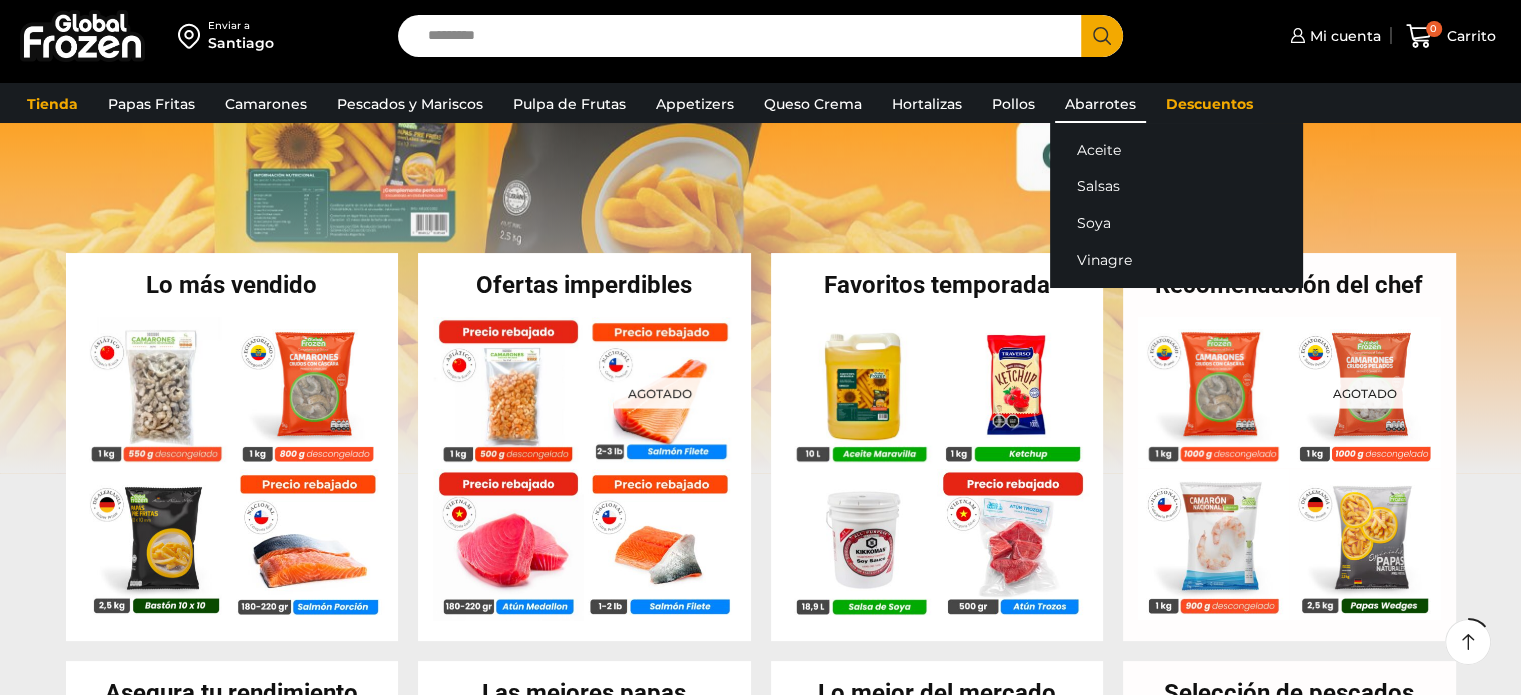 scroll, scrollTop: 300, scrollLeft: 0, axis: vertical 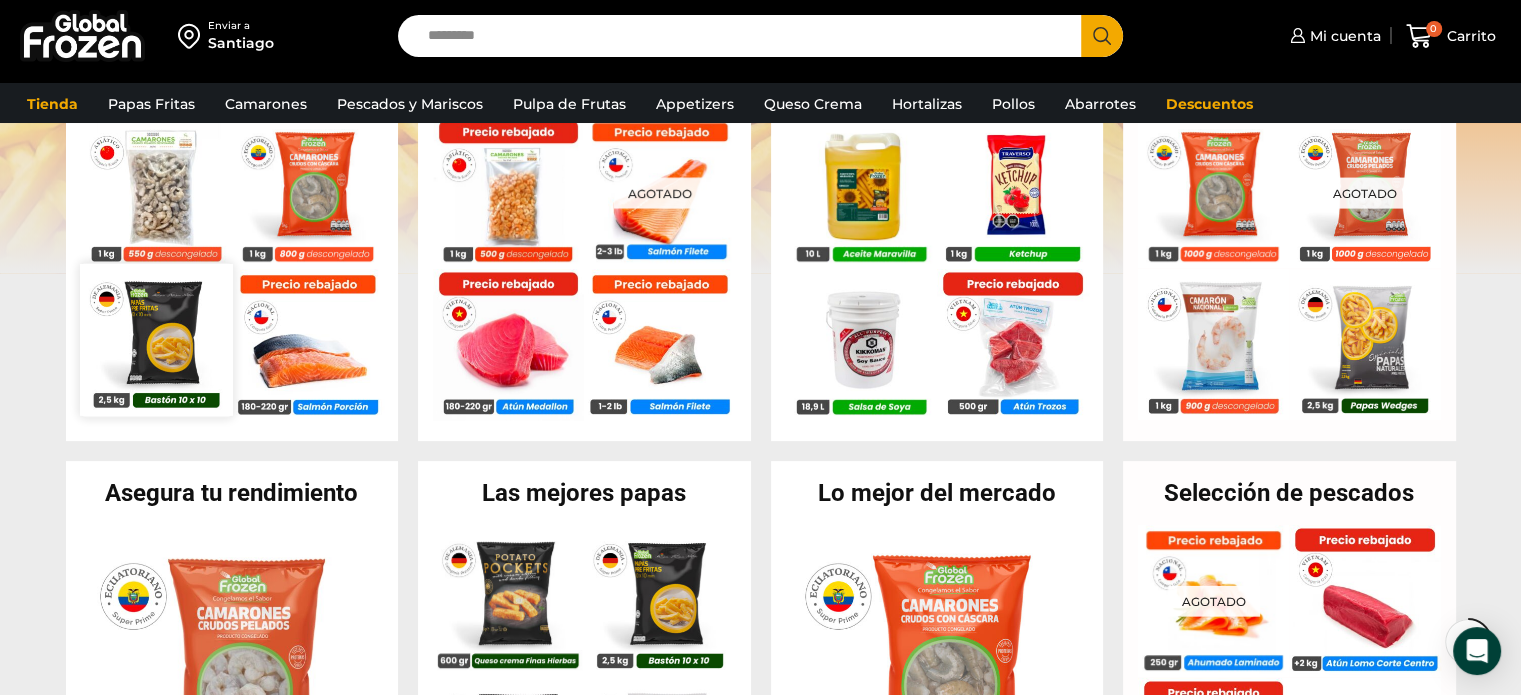 click at bounding box center [156, 339] 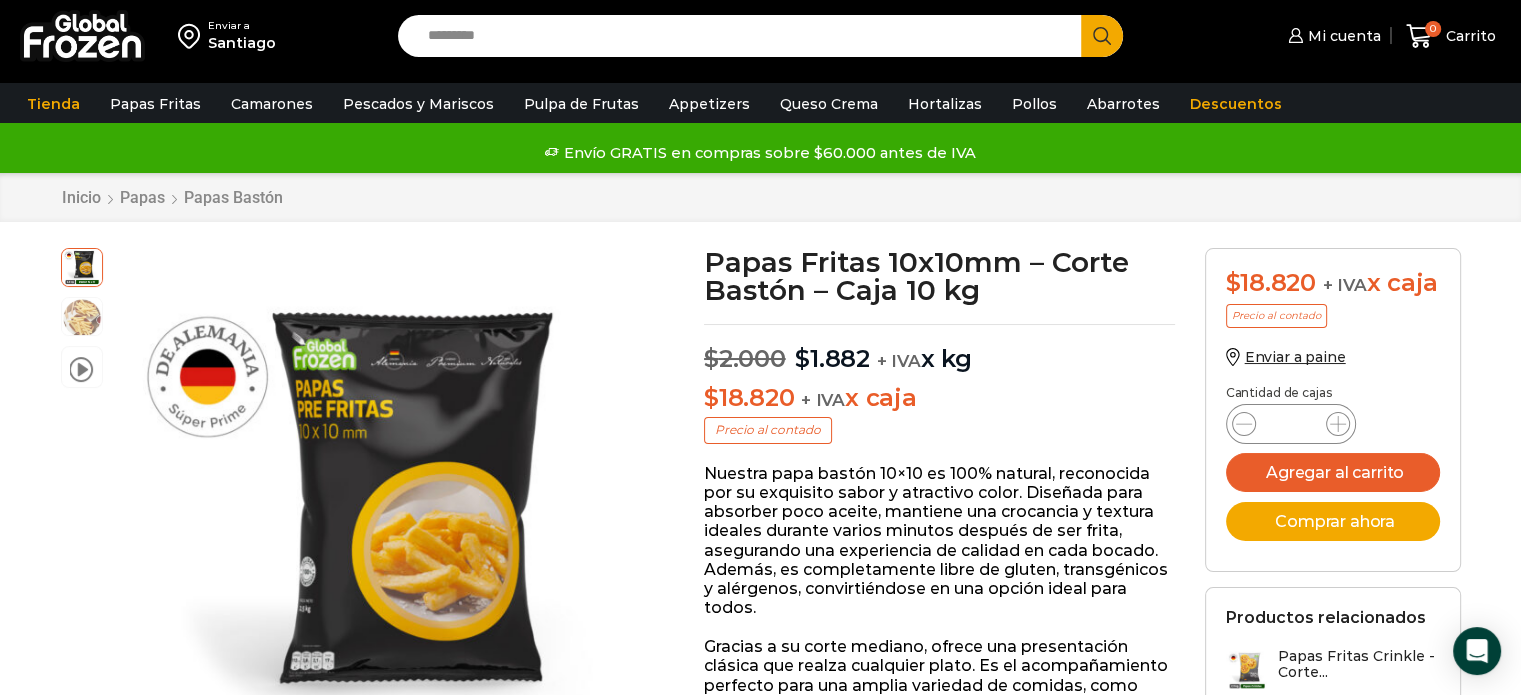 scroll, scrollTop: 0, scrollLeft: 0, axis: both 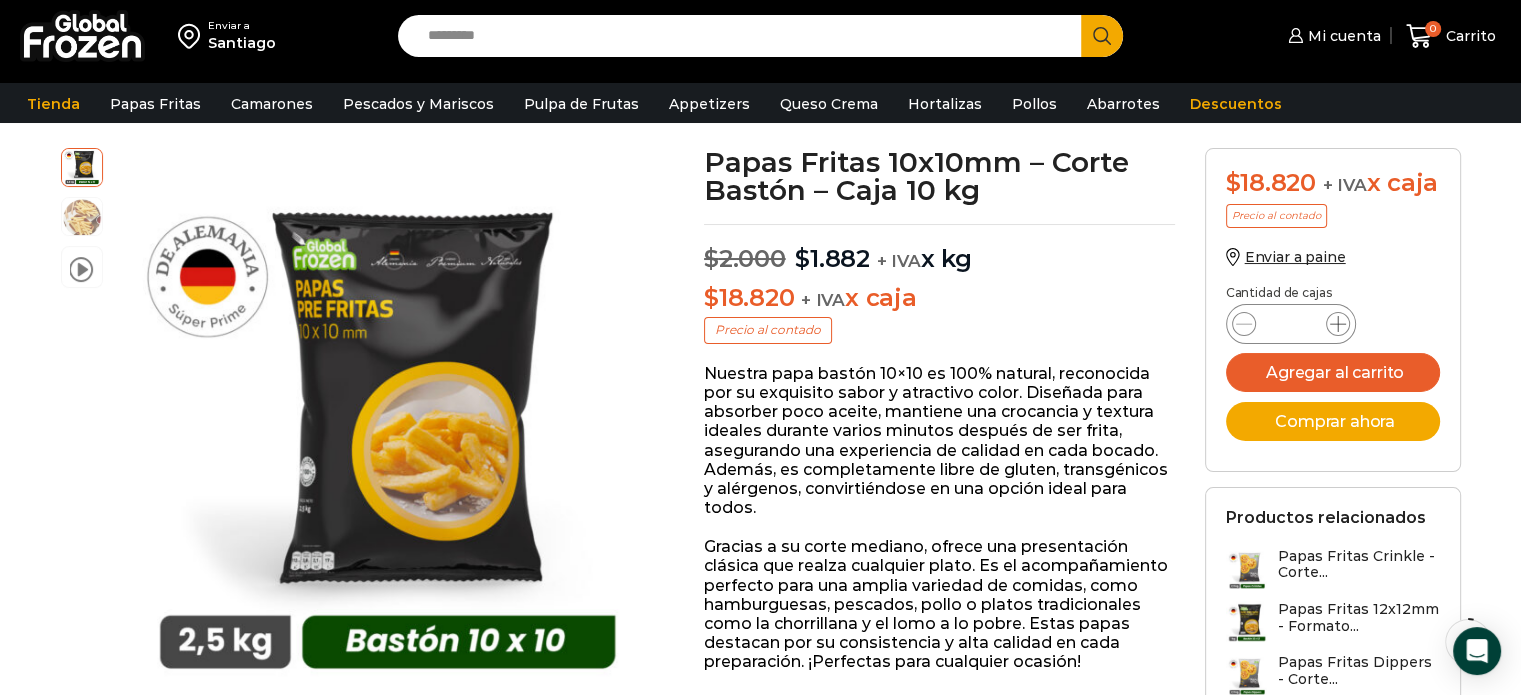 click 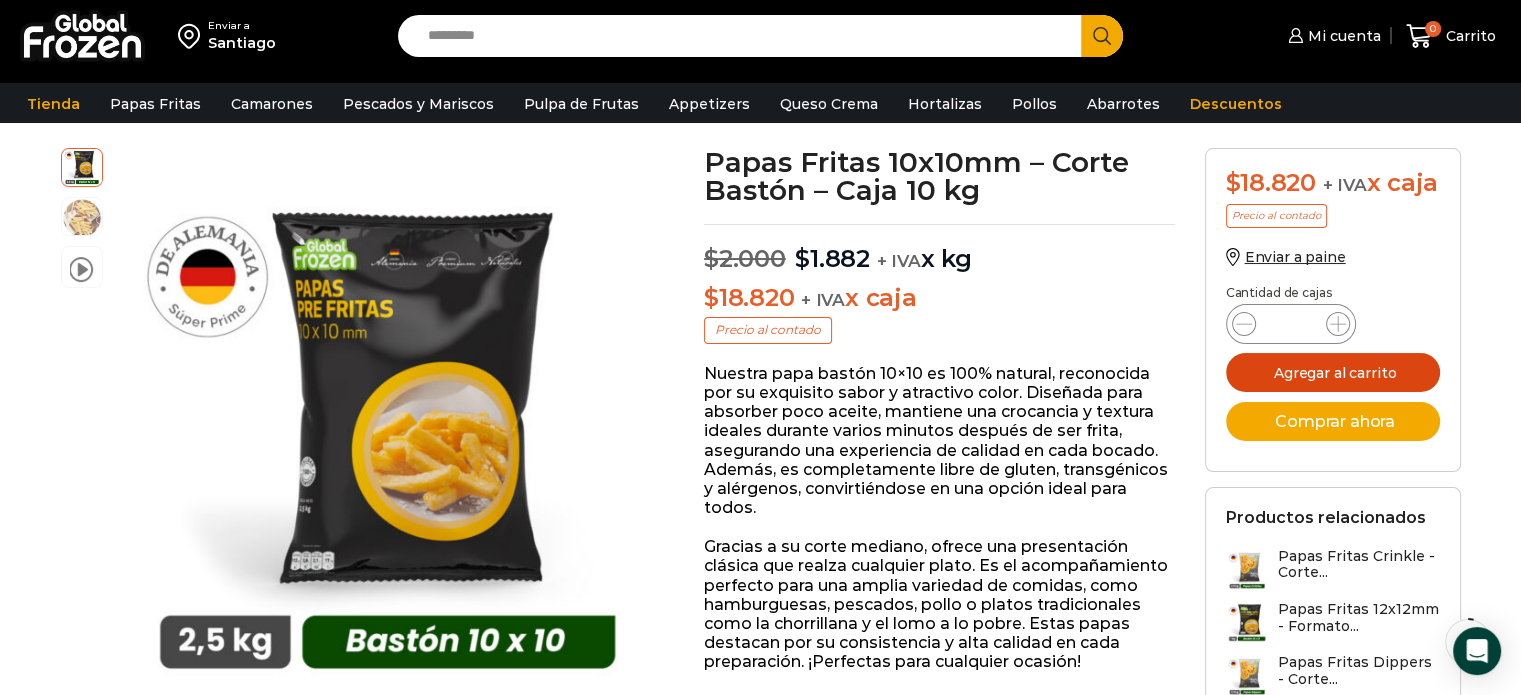 click on "Agregar al carrito" at bounding box center (1333, 372) 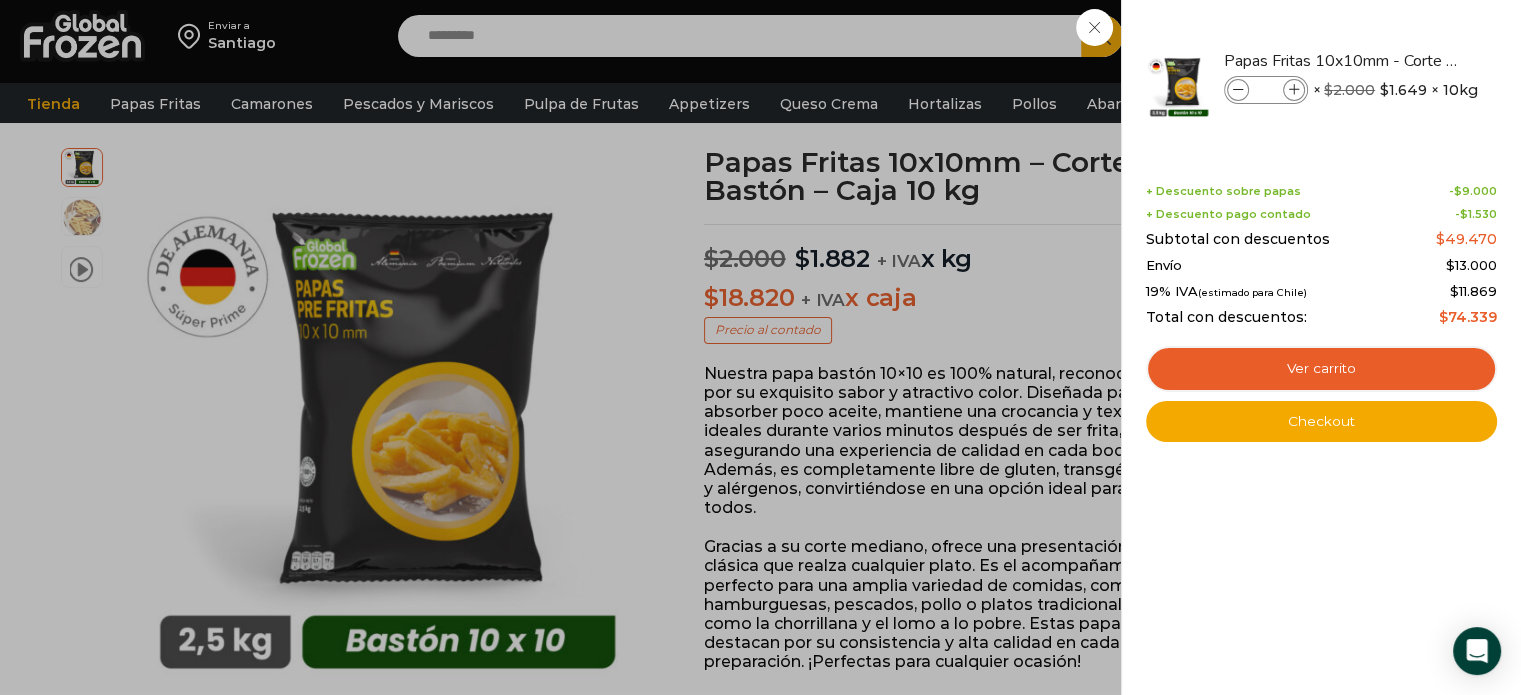 click on "3
Carrito
3
3
Shopping Cart
*" at bounding box center [1451, 36] 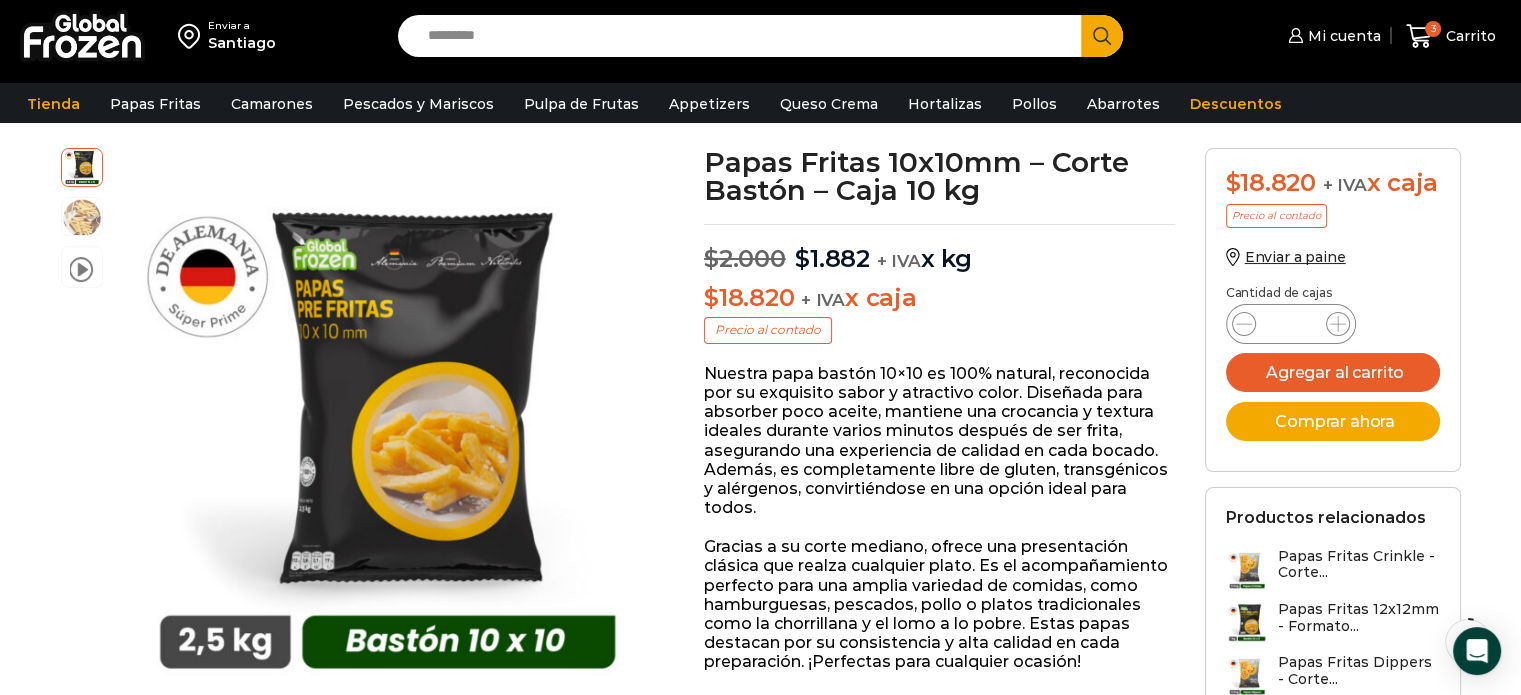 click on "Search input" at bounding box center (745, 36) 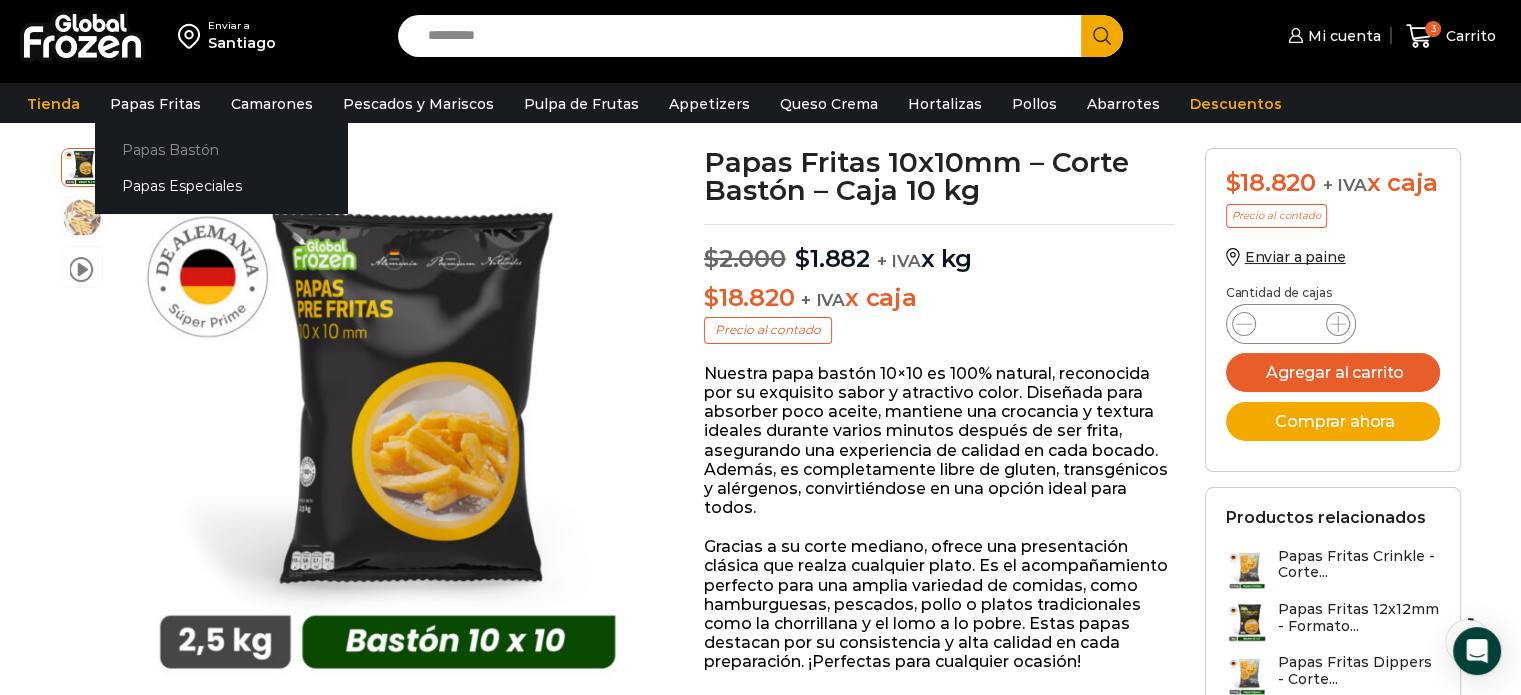 click on "Papas Bastón" at bounding box center [221, 149] 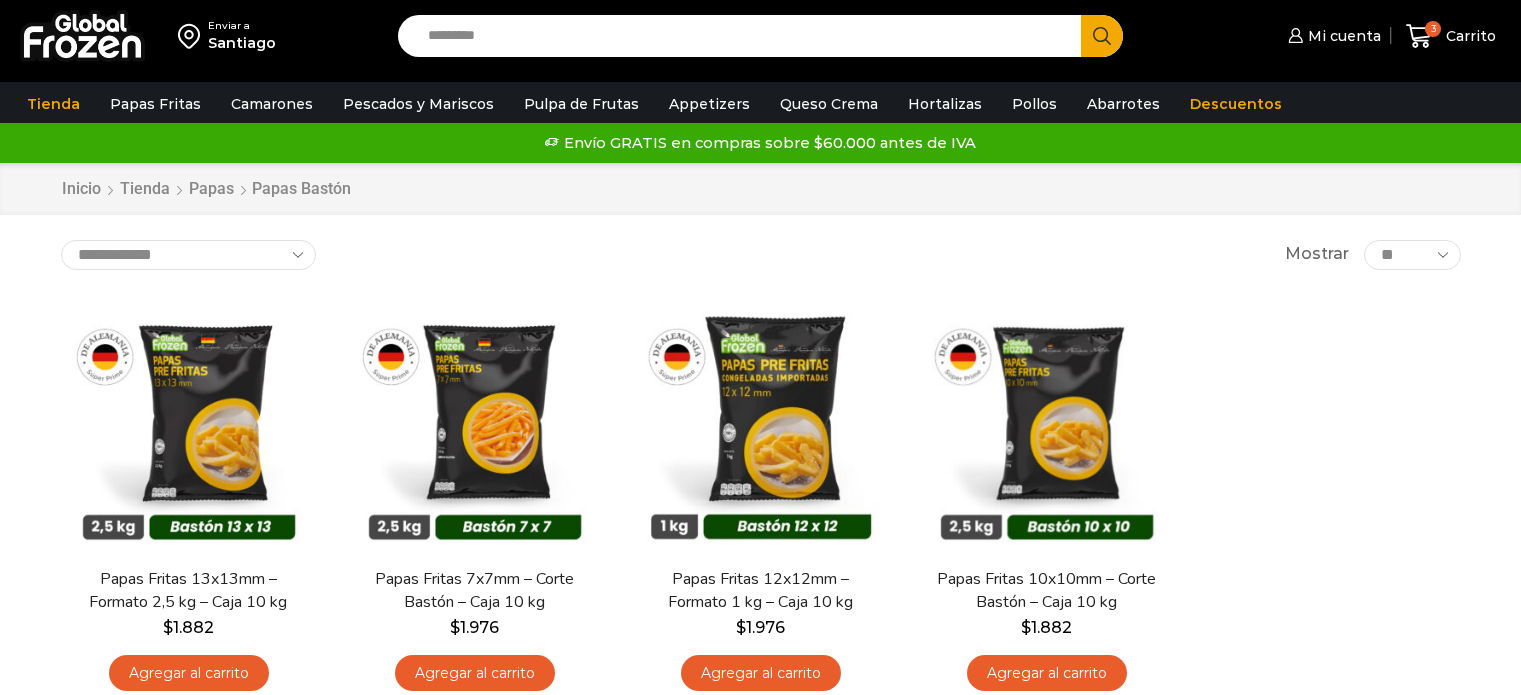 scroll, scrollTop: 0, scrollLeft: 0, axis: both 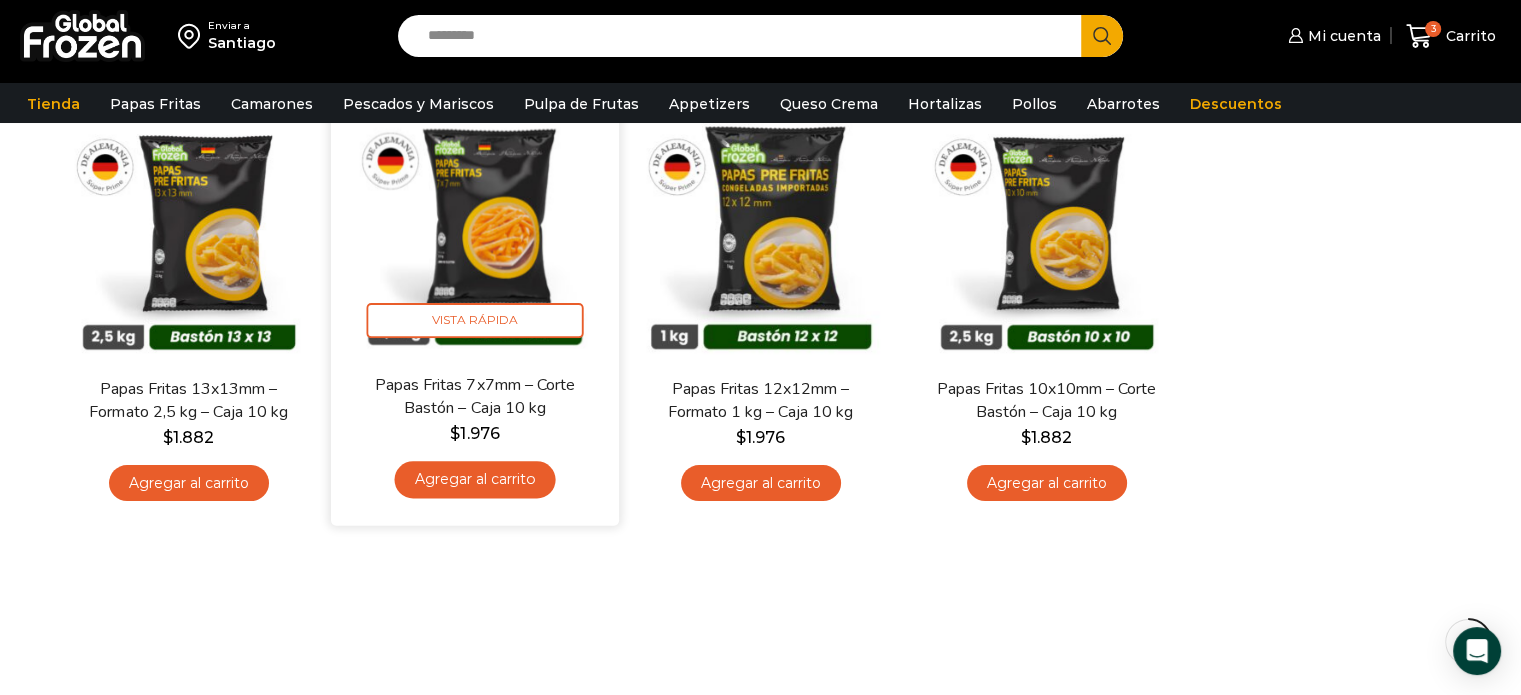 click on "Agregar al carrito" at bounding box center [474, 479] 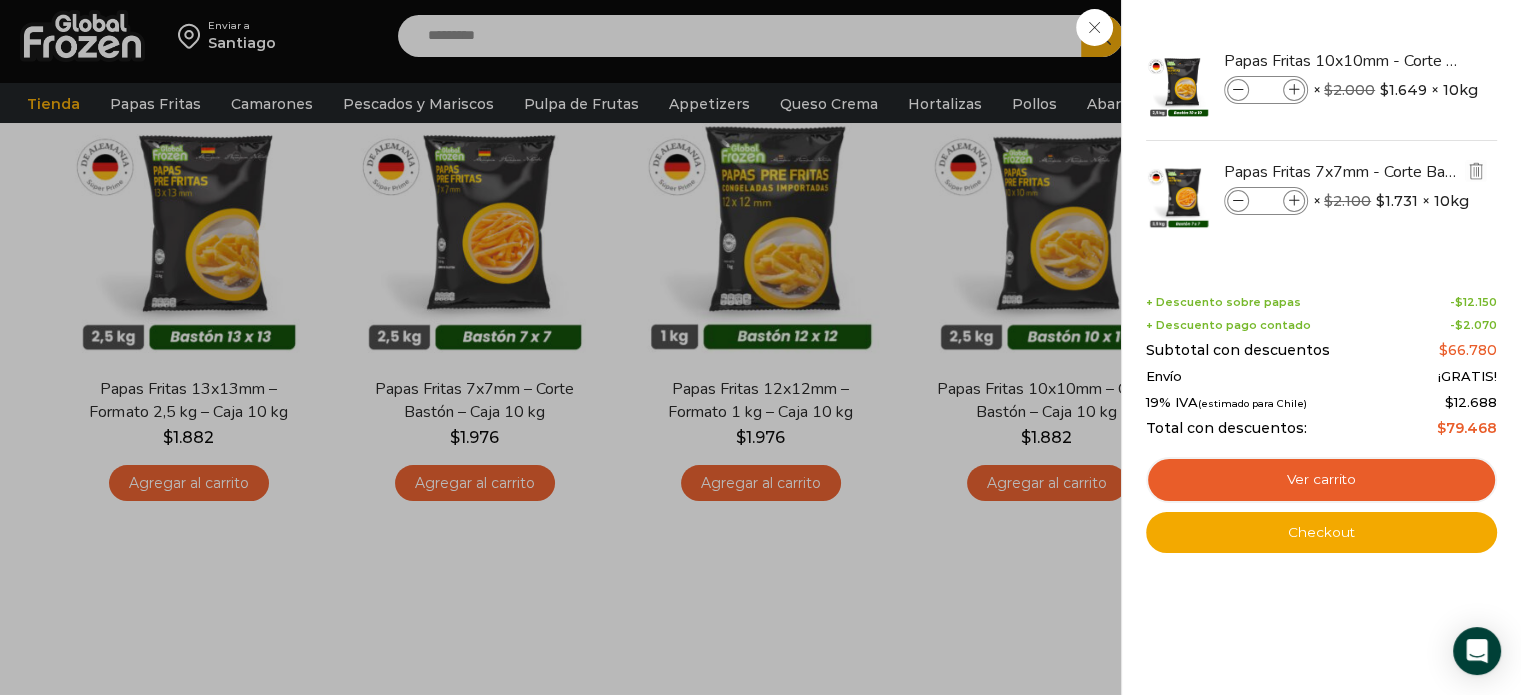 click at bounding box center [1294, 201] 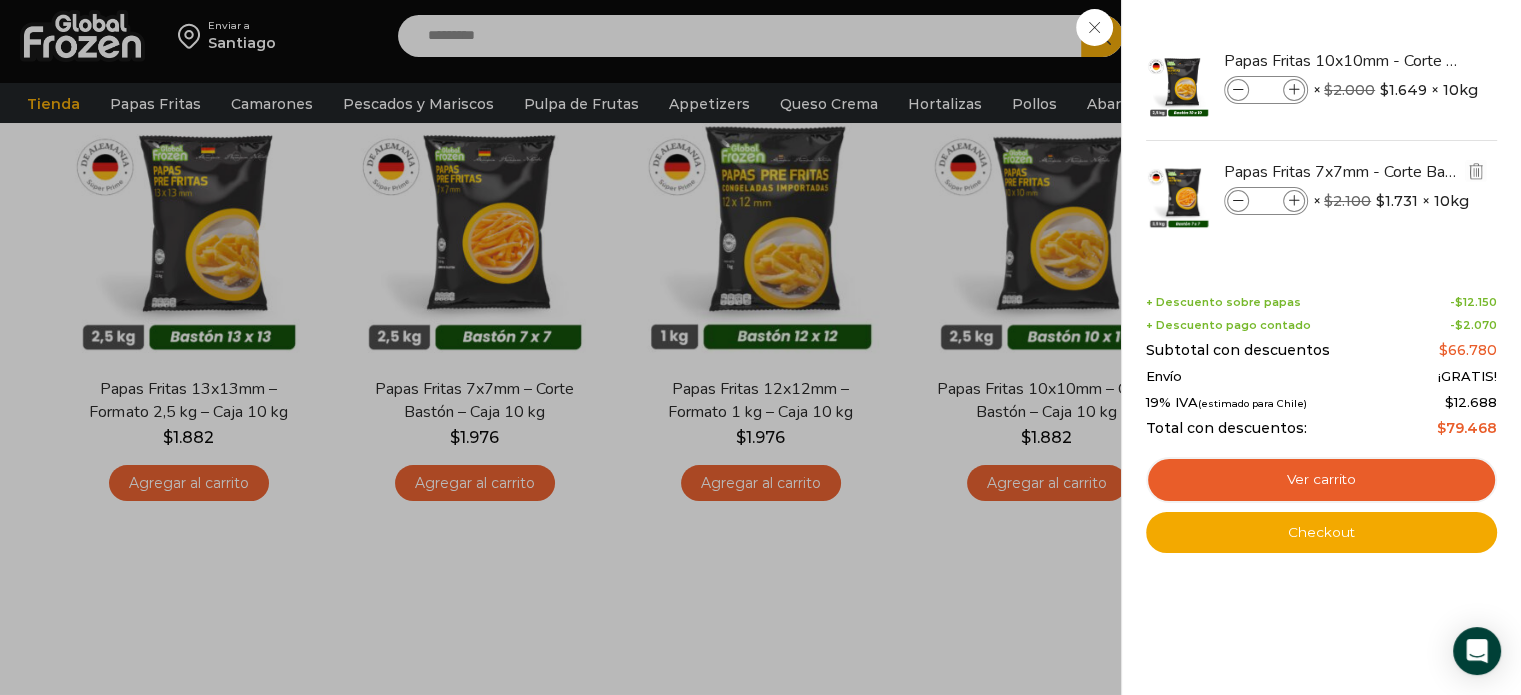 click at bounding box center [1294, 201] 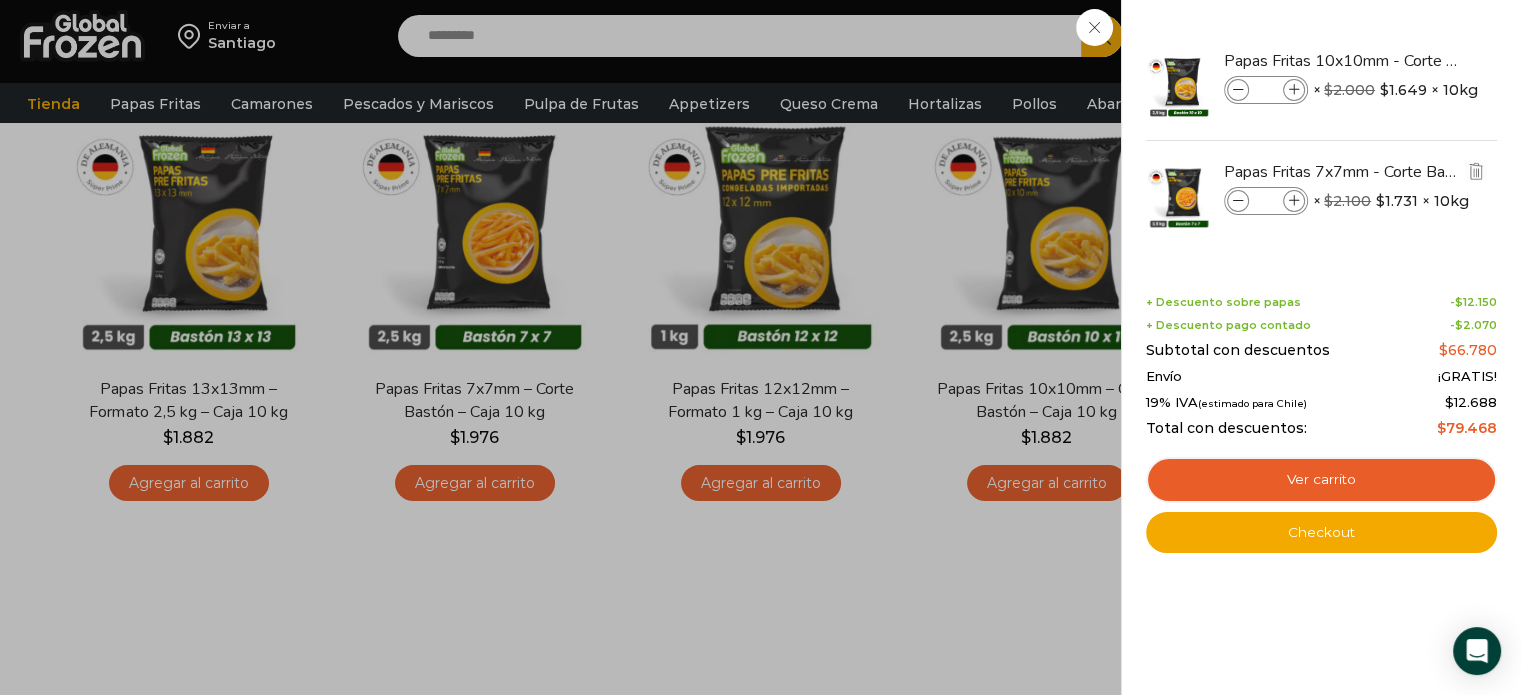 click at bounding box center (1294, 201) 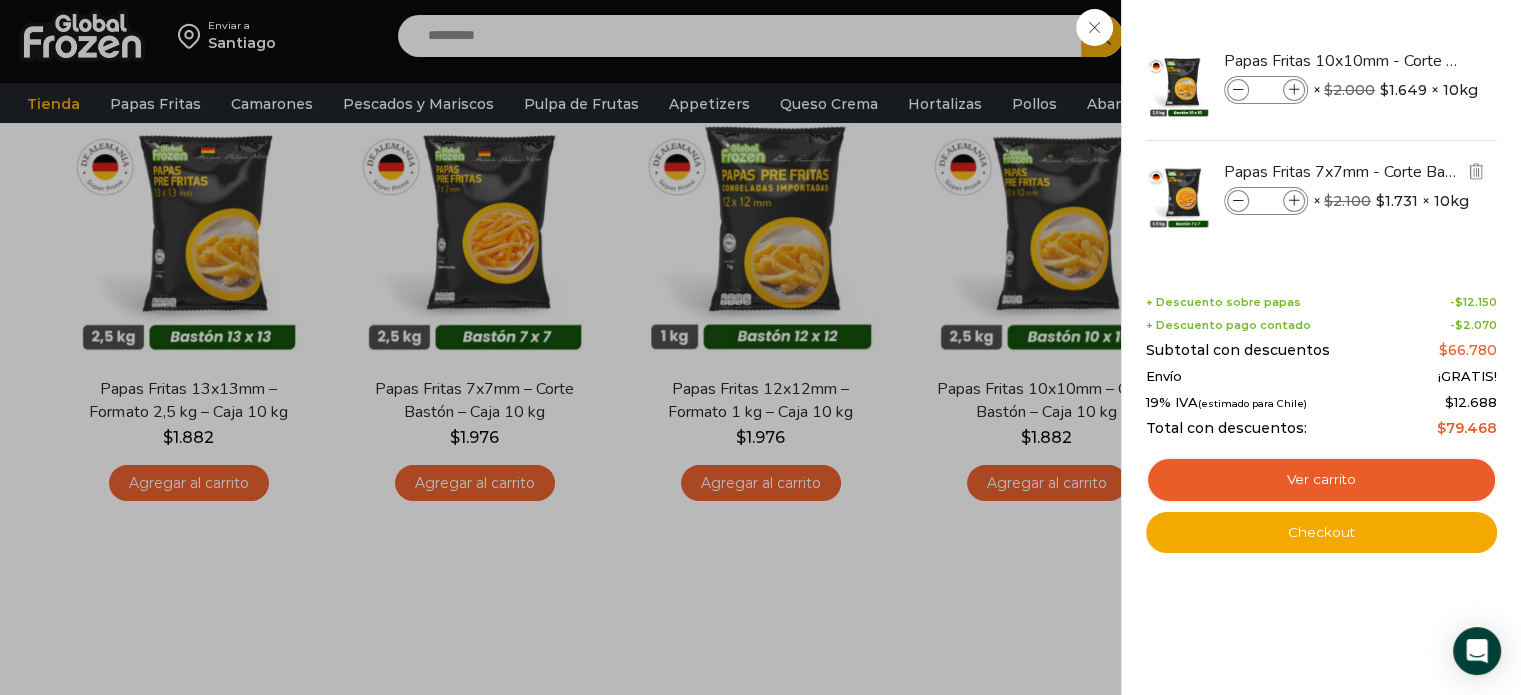 type on "*" 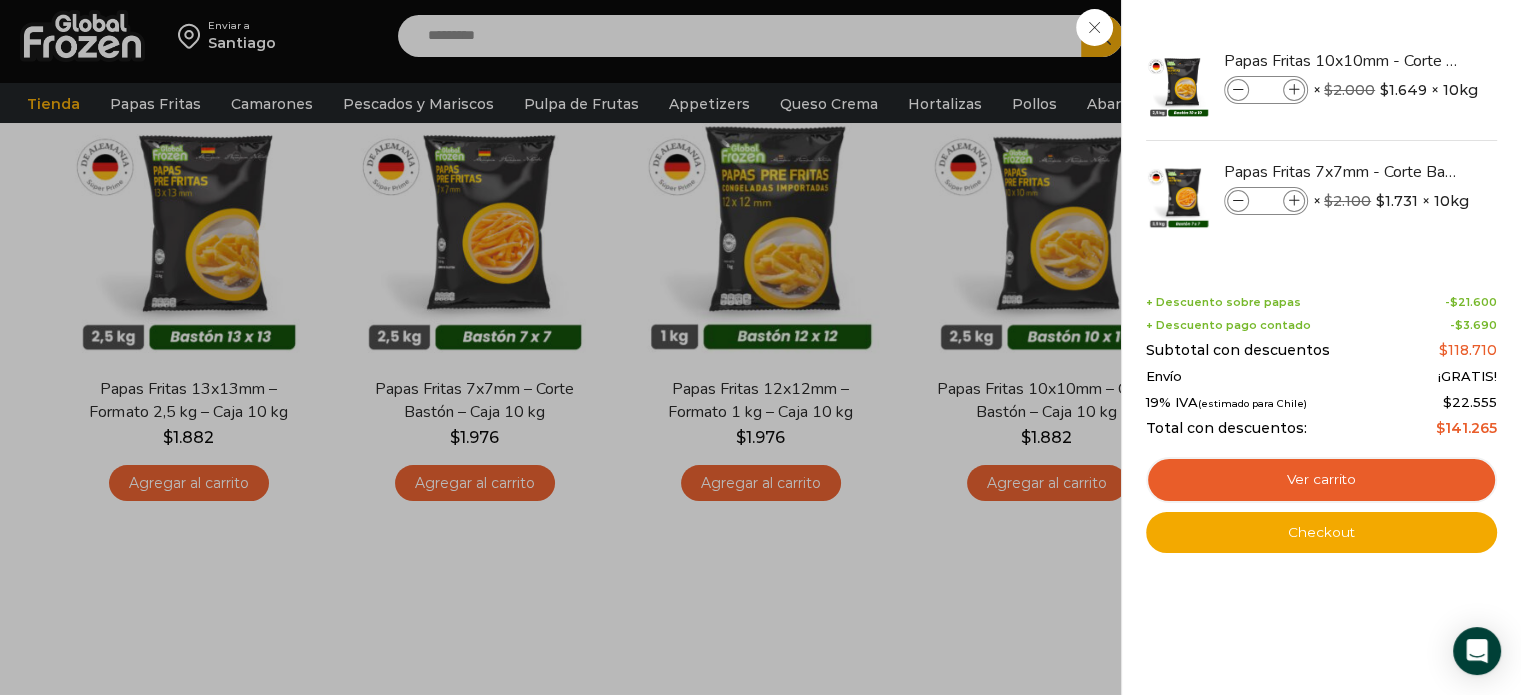 click on "7
Carrito
7
7
Shopping Cart
*" at bounding box center [1451, 36] 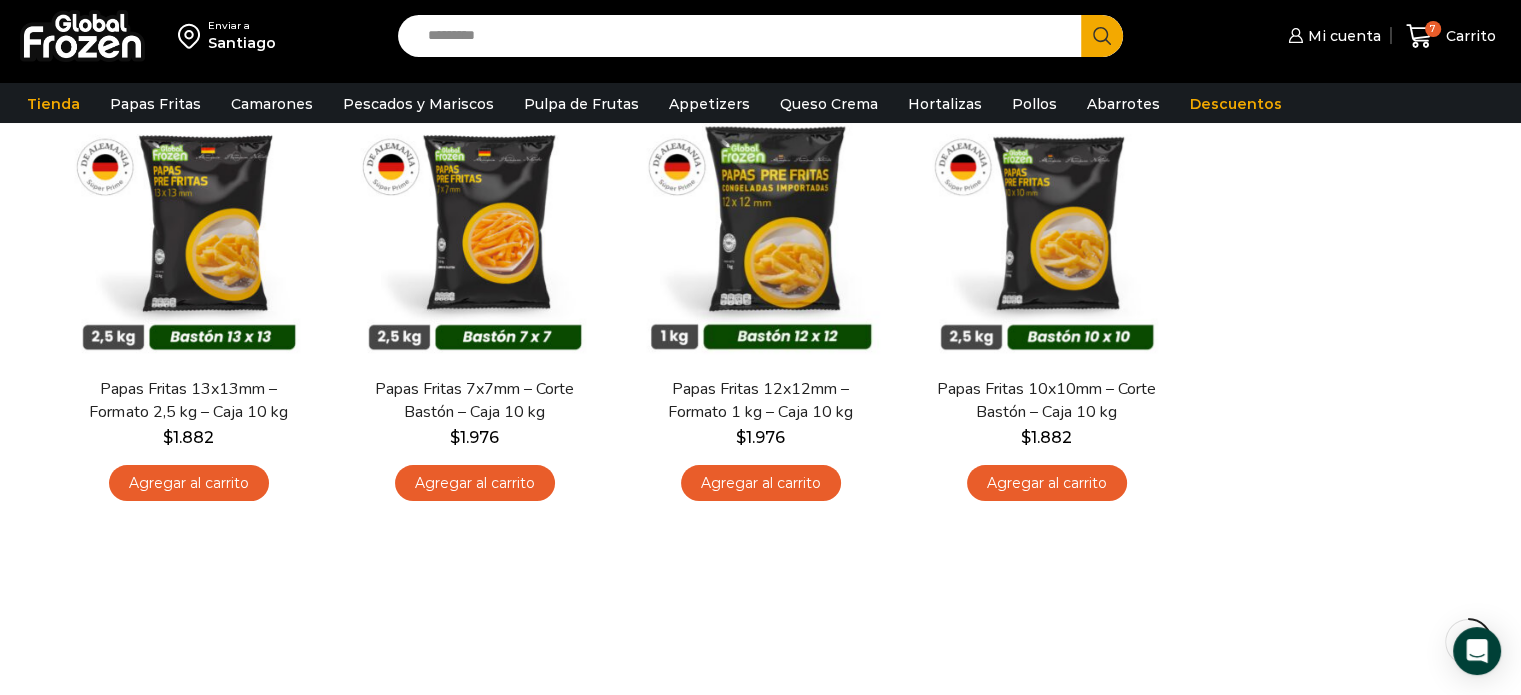 click on "Search input" at bounding box center [745, 36] 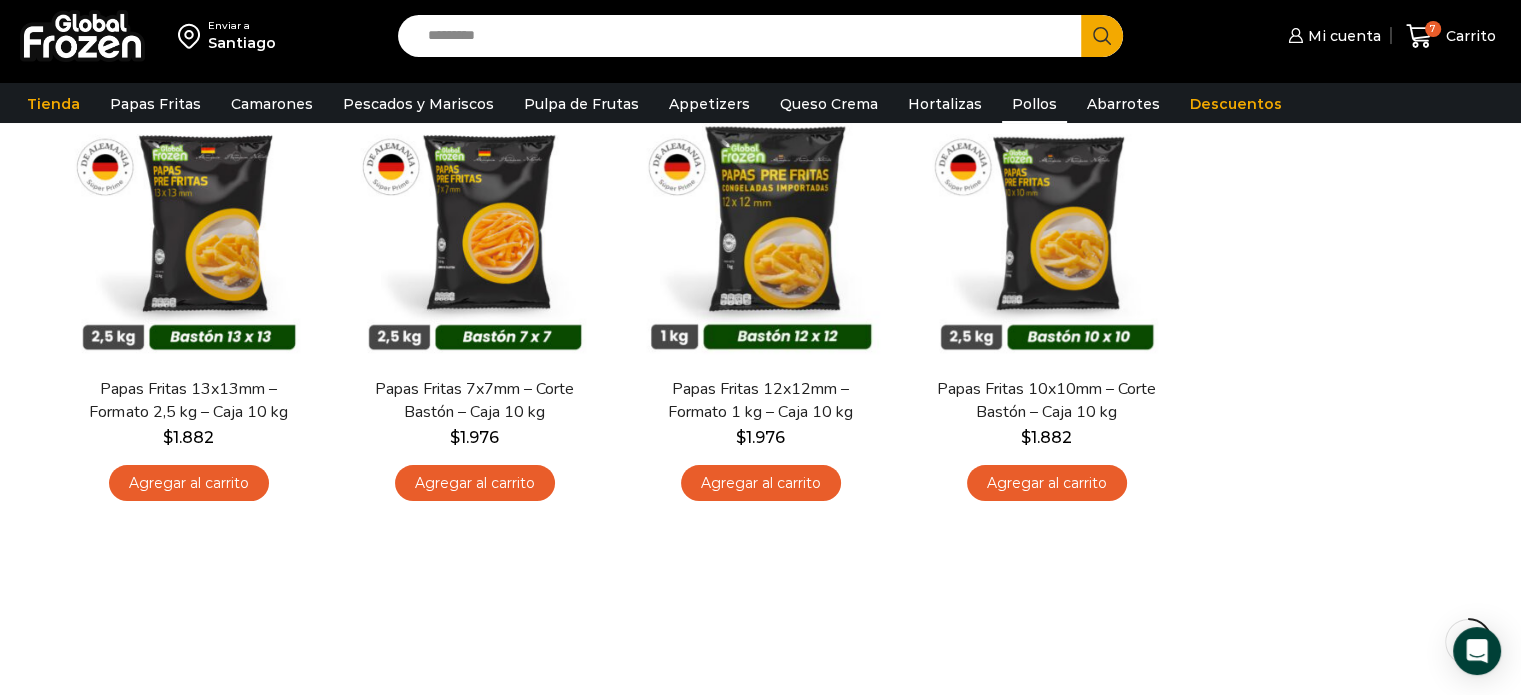 click on "Pollos" at bounding box center [1034, 104] 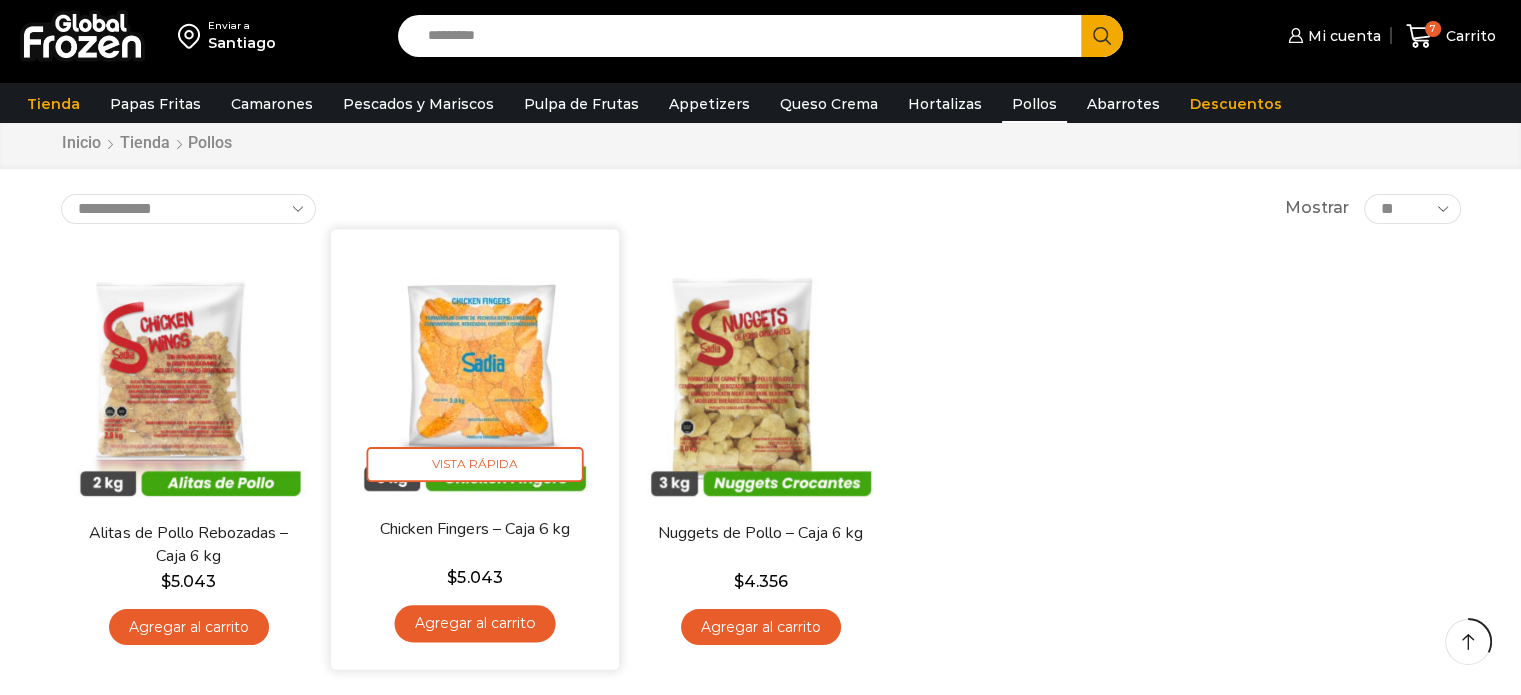 scroll, scrollTop: 200, scrollLeft: 0, axis: vertical 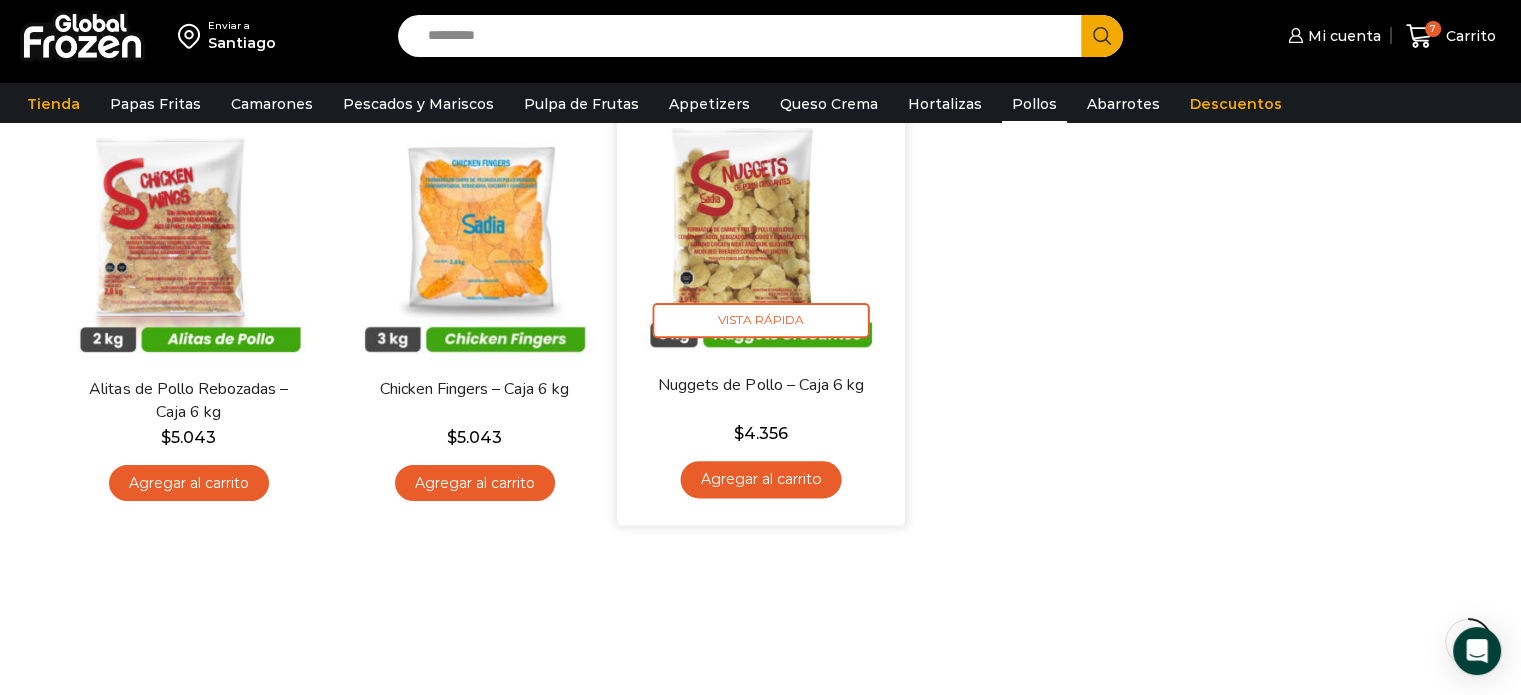 click on "Agregar al carrito" at bounding box center [760, 479] 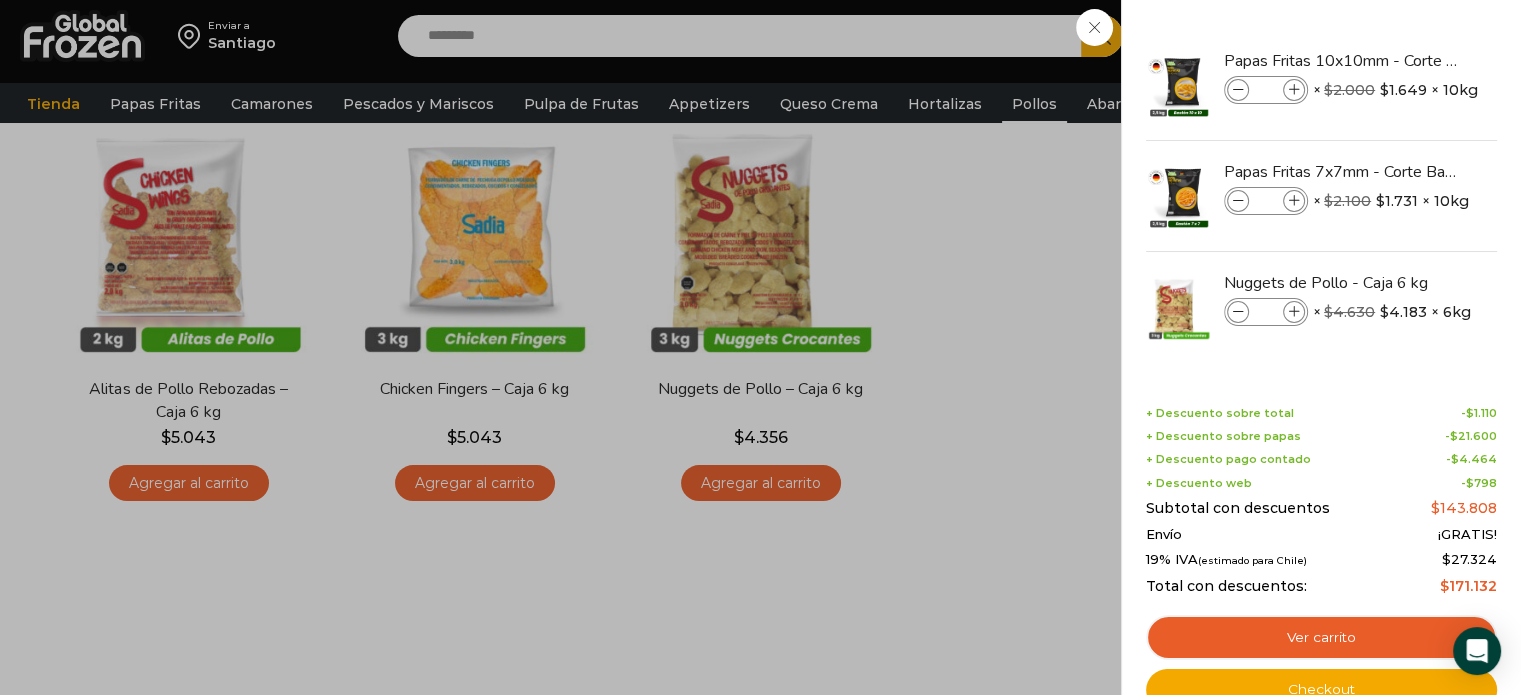 click on "8
Carrito
8
8
Shopping Cart
*" at bounding box center (1451, 36) 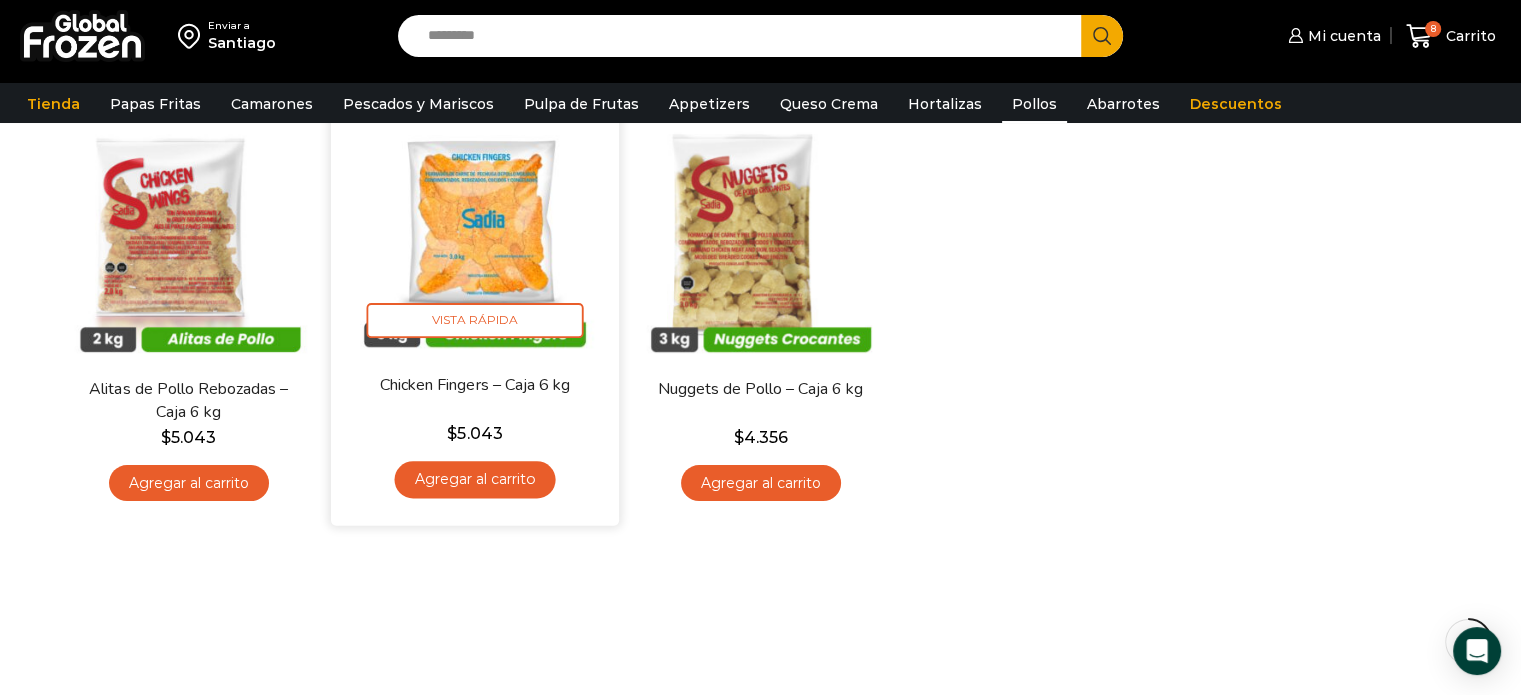 scroll, scrollTop: 100, scrollLeft: 0, axis: vertical 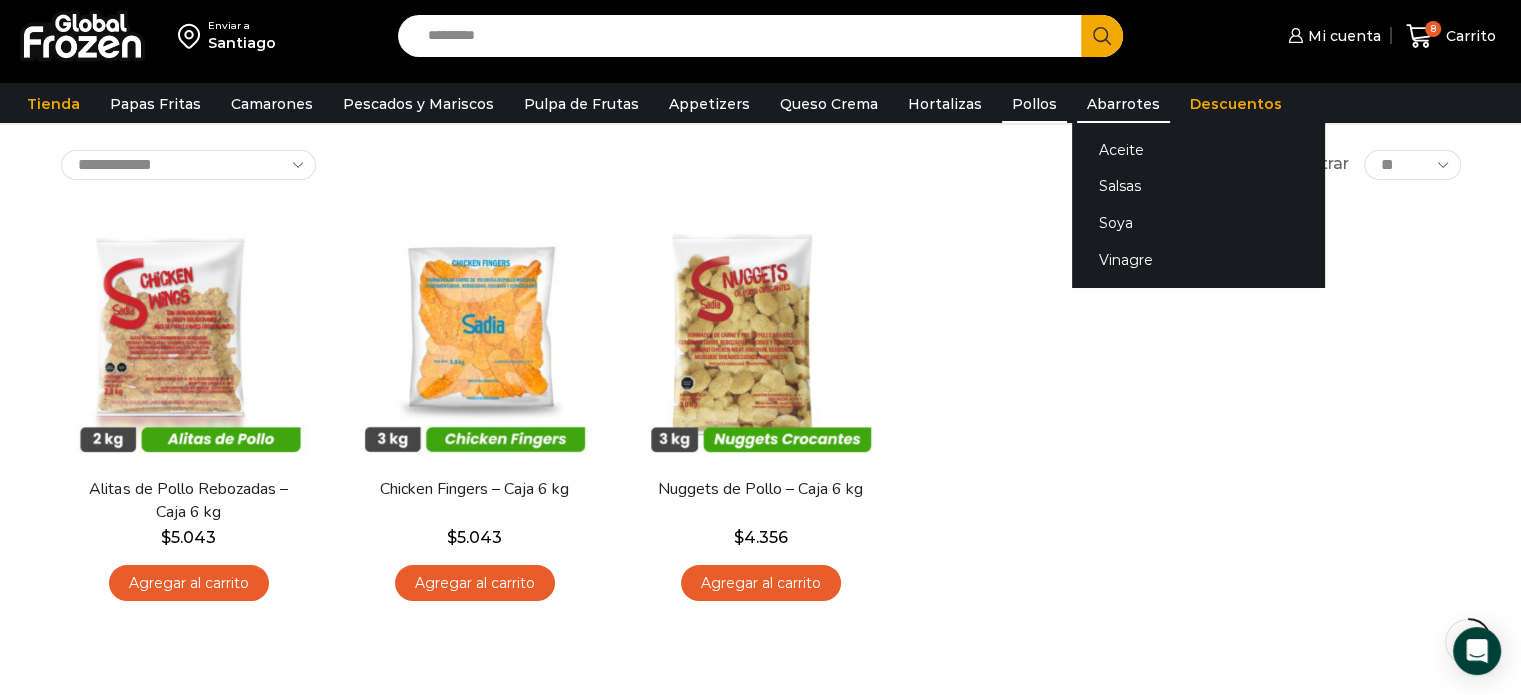 click on "Abarrotes" at bounding box center (1123, 104) 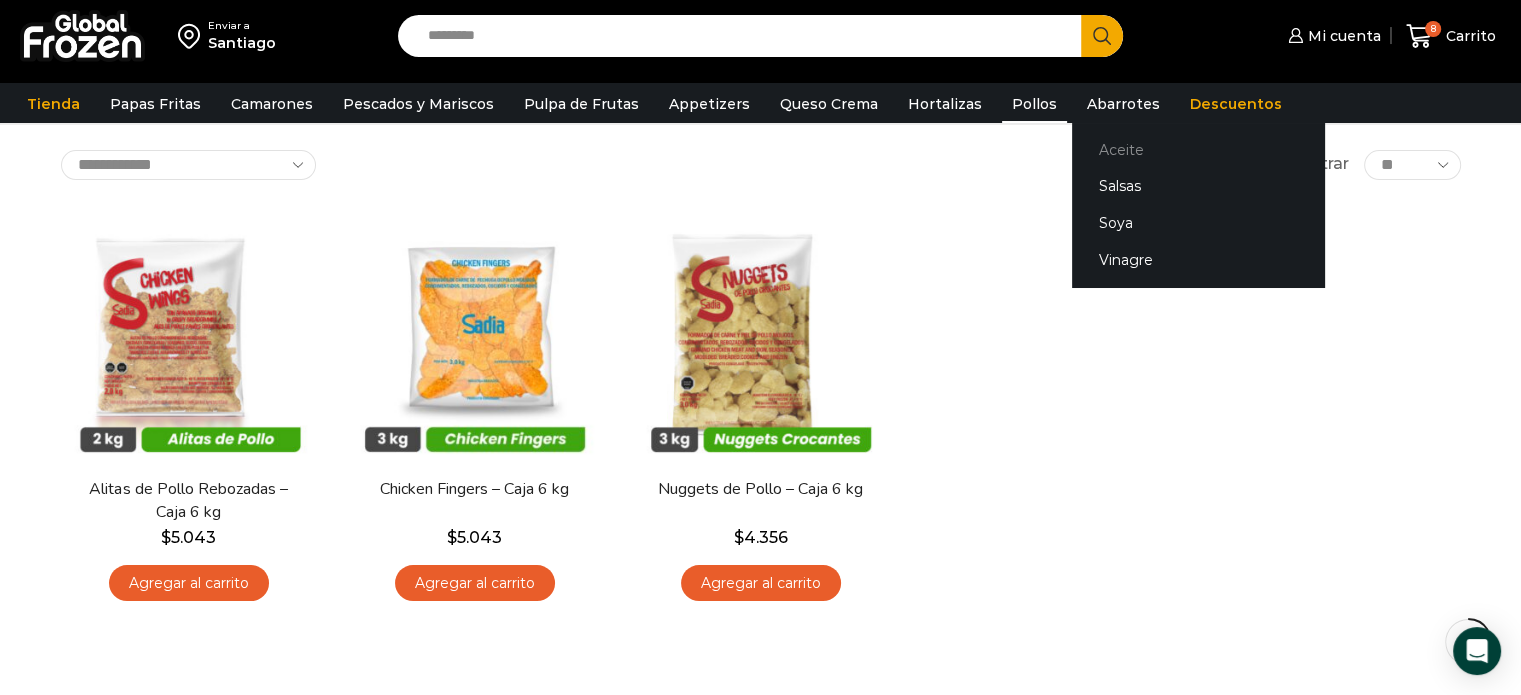click on "Aceite" at bounding box center (1198, 149) 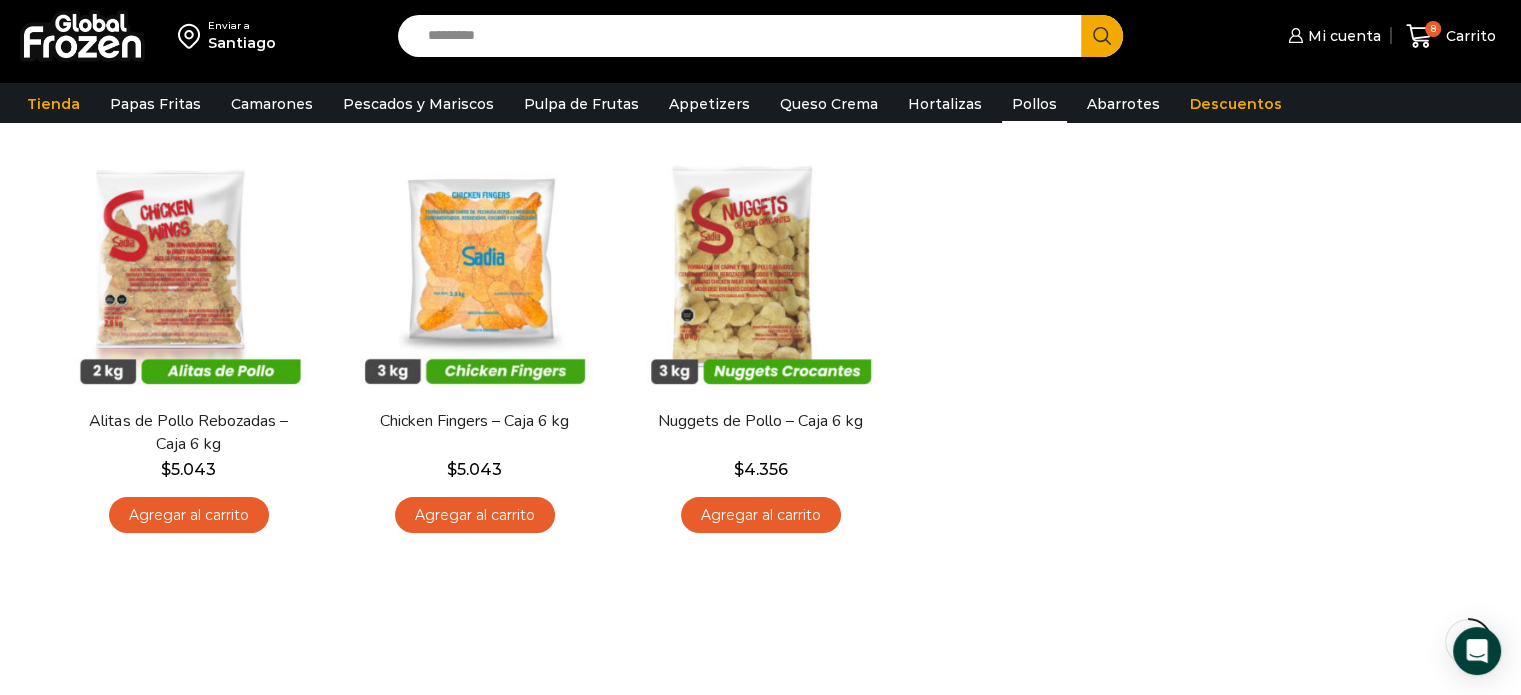 scroll, scrollTop: 200, scrollLeft: 0, axis: vertical 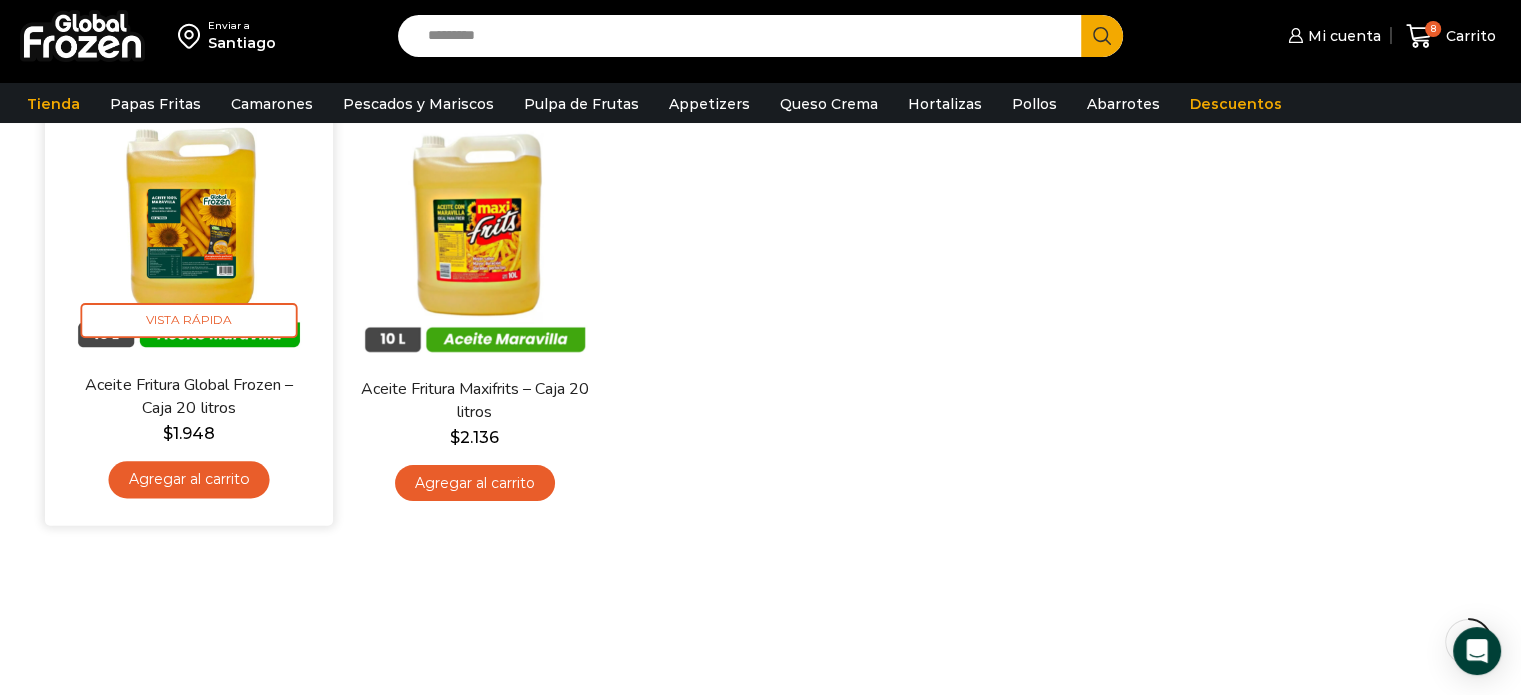 click at bounding box center [189, 229] 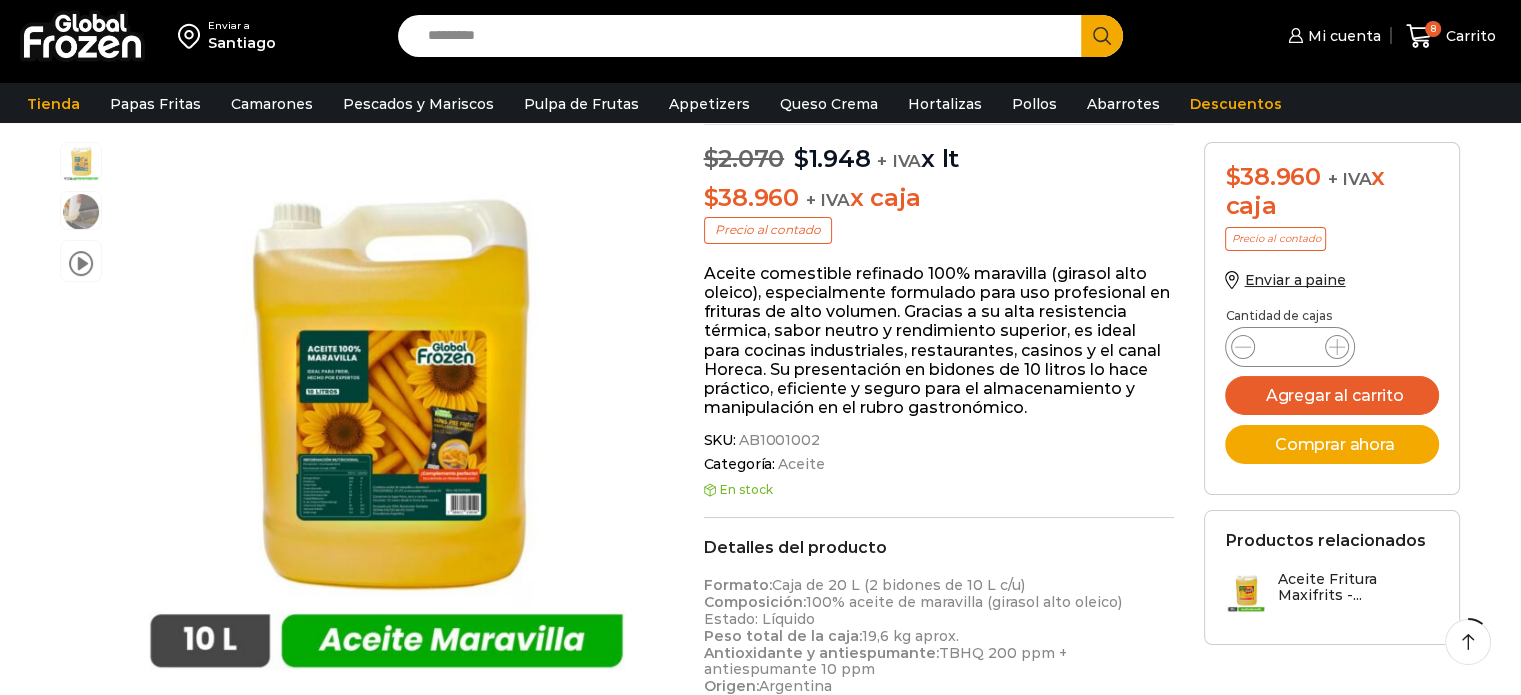 scroll, scrollTop: 200, scrollLeft: 0, axis: vertical 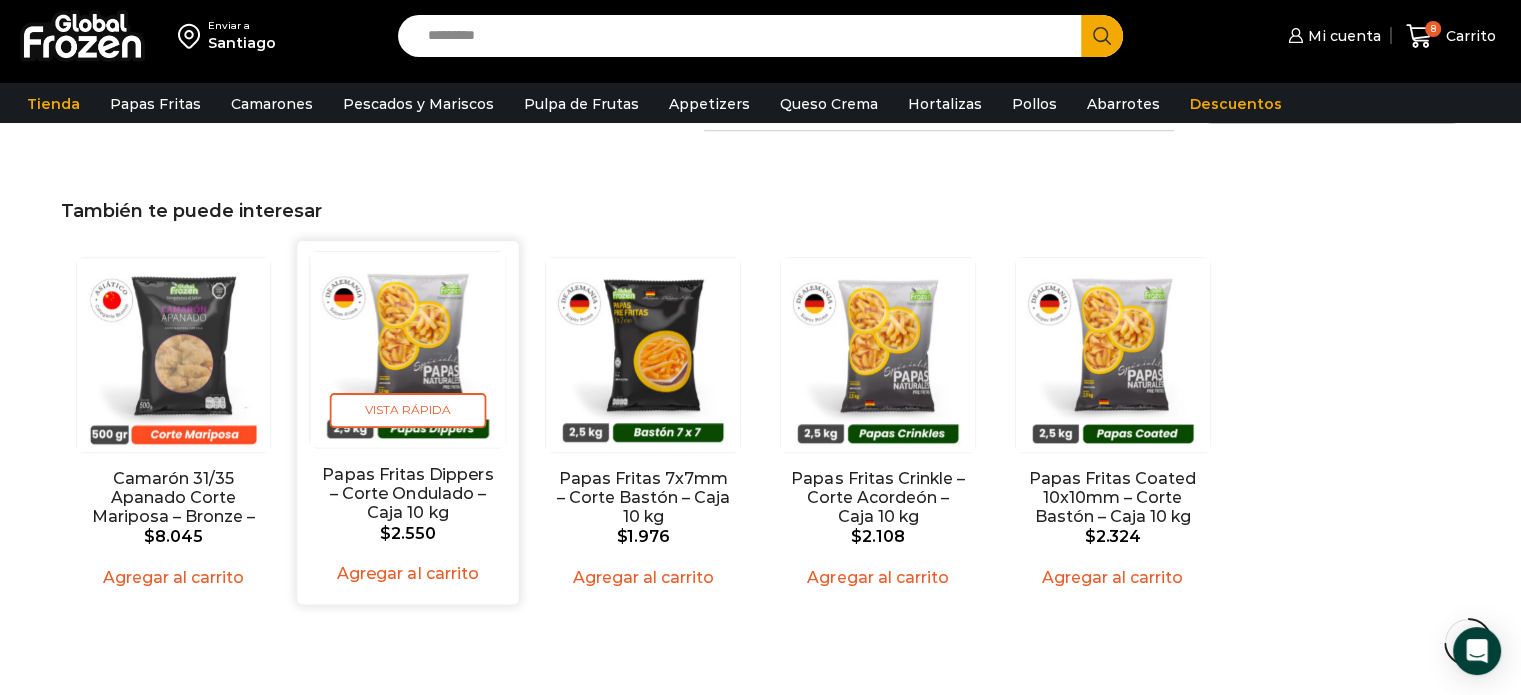 click at bounding box center (408, 349) 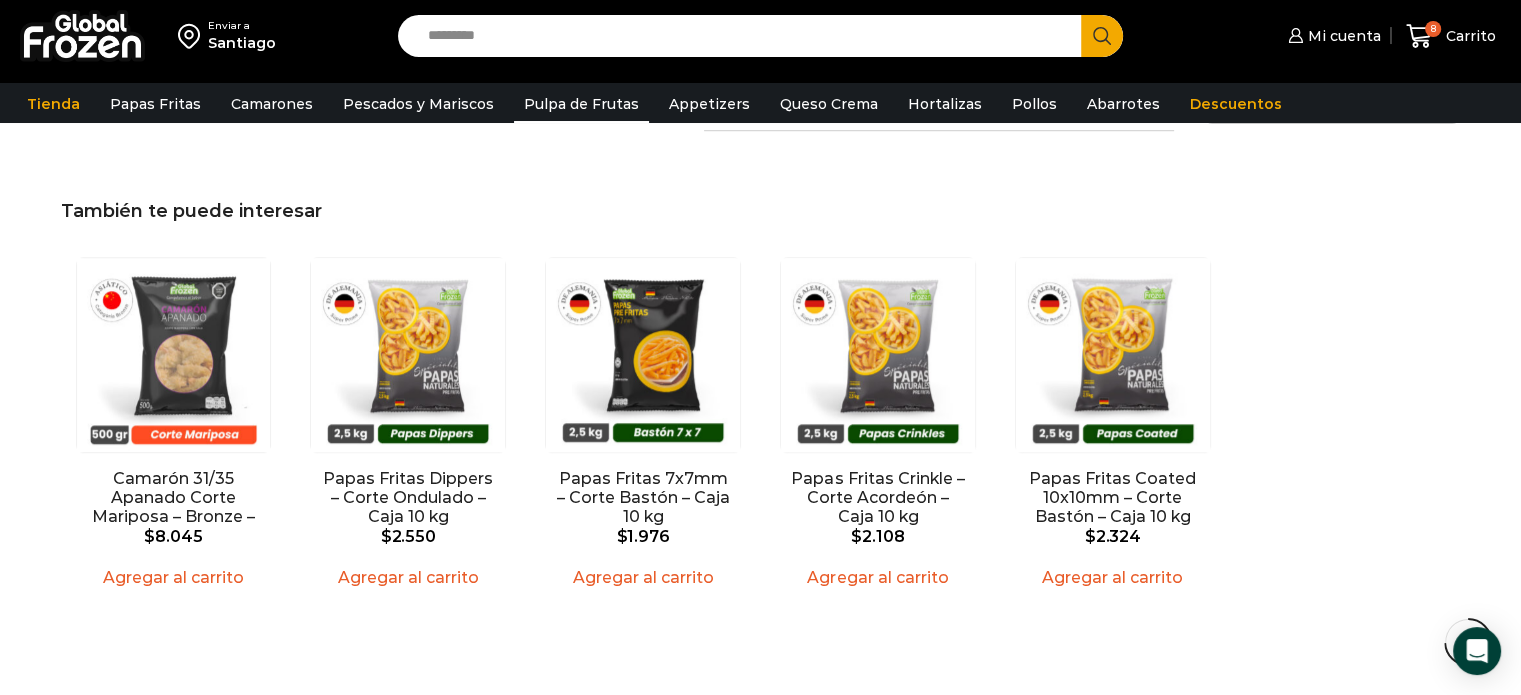 click on "Pulpa de Frutas" at bounding box center [581, 104] 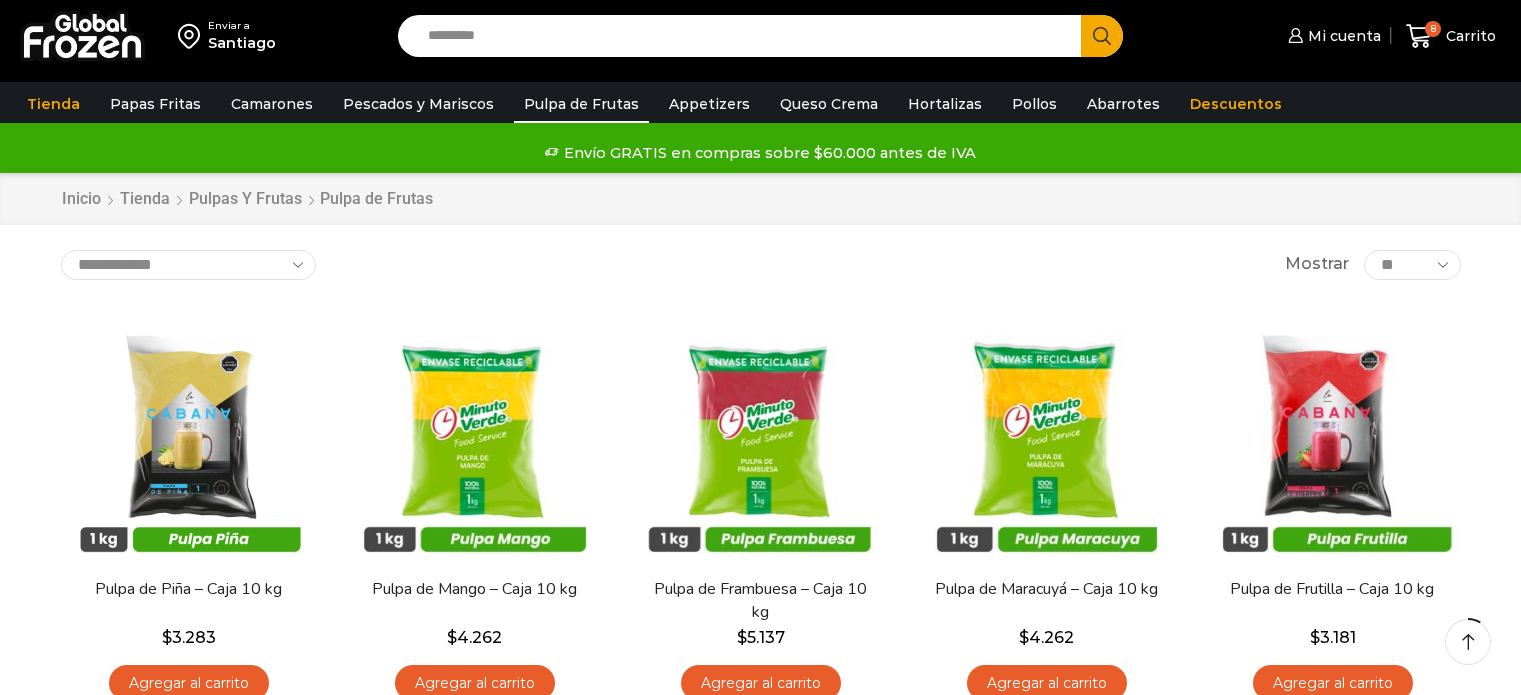 scroll, scrollTop: 100, scrollLeft: 0, axis: vertical 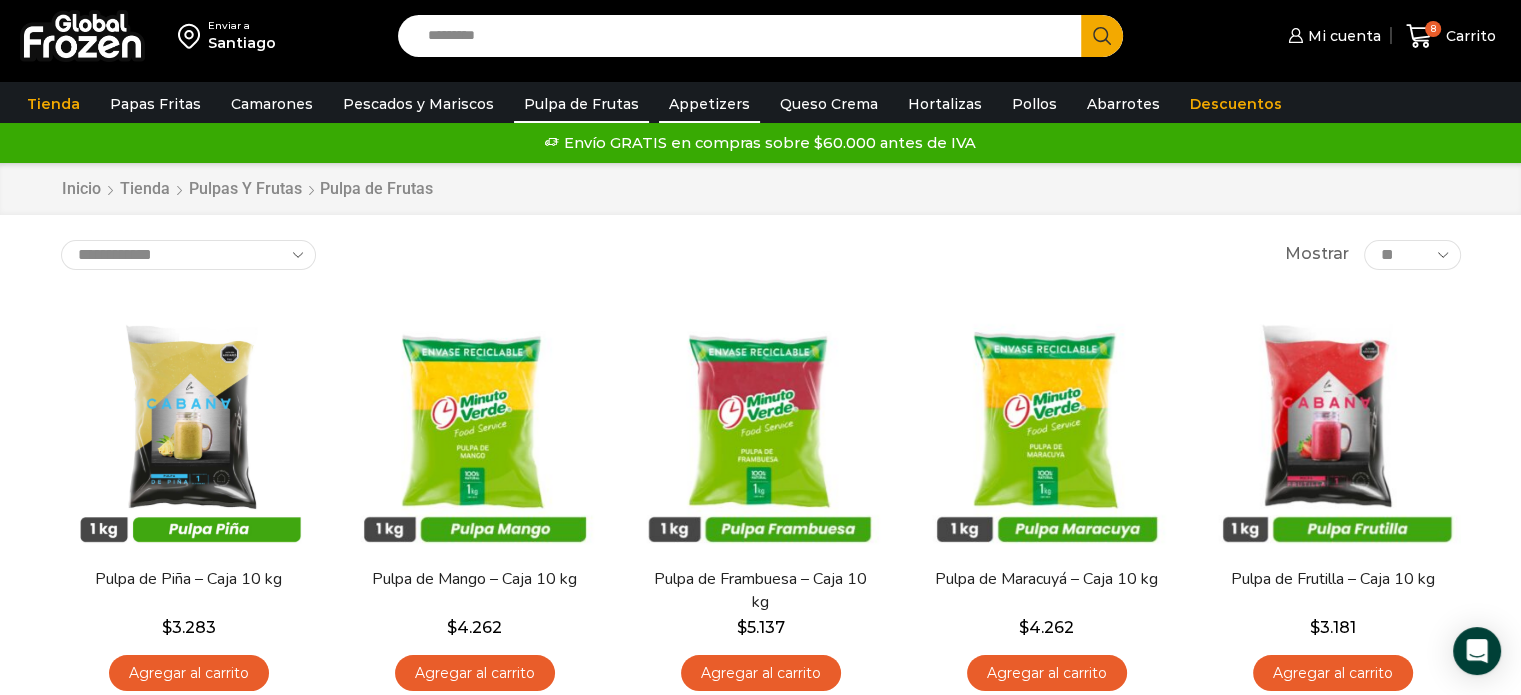 click on "Appetizers" at bounding box center (709, 104) 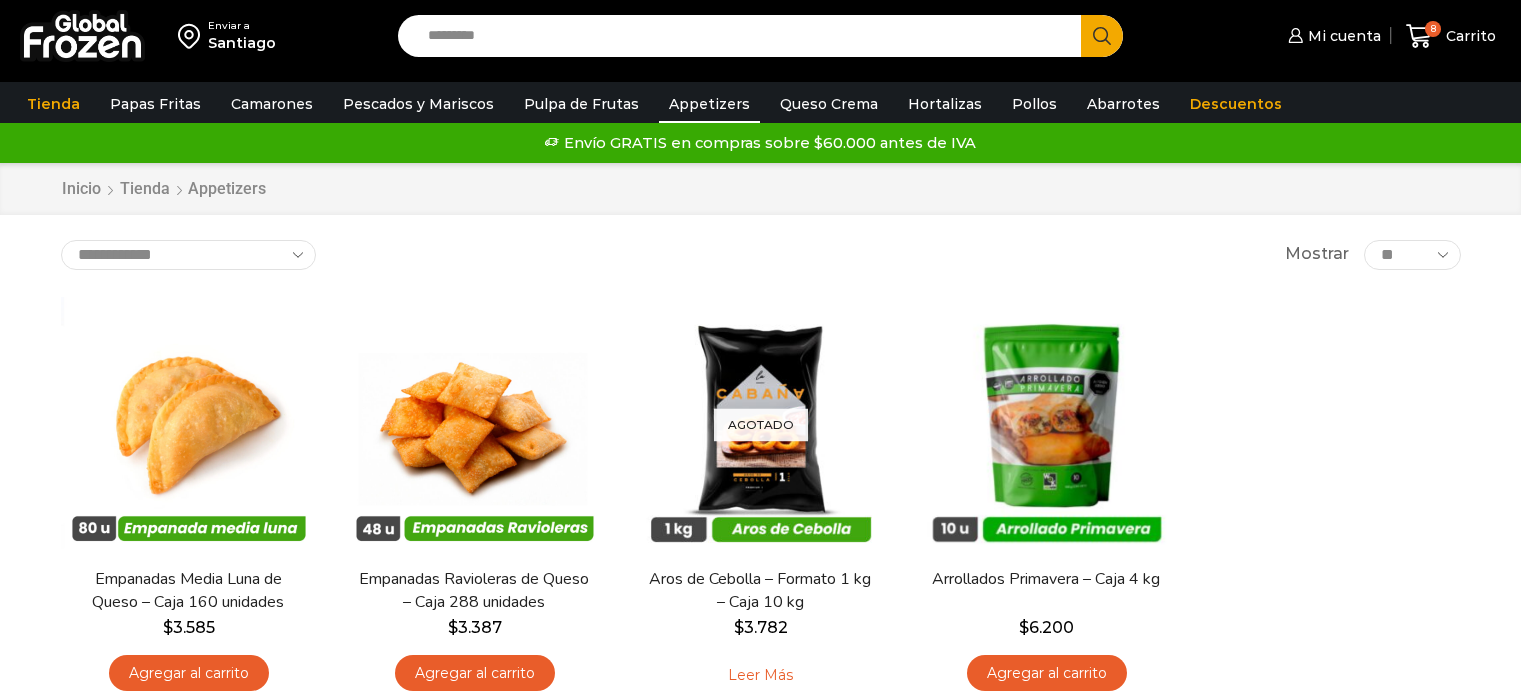 scroll, scrollTop: 0, scrollLeft: 0, axis: both 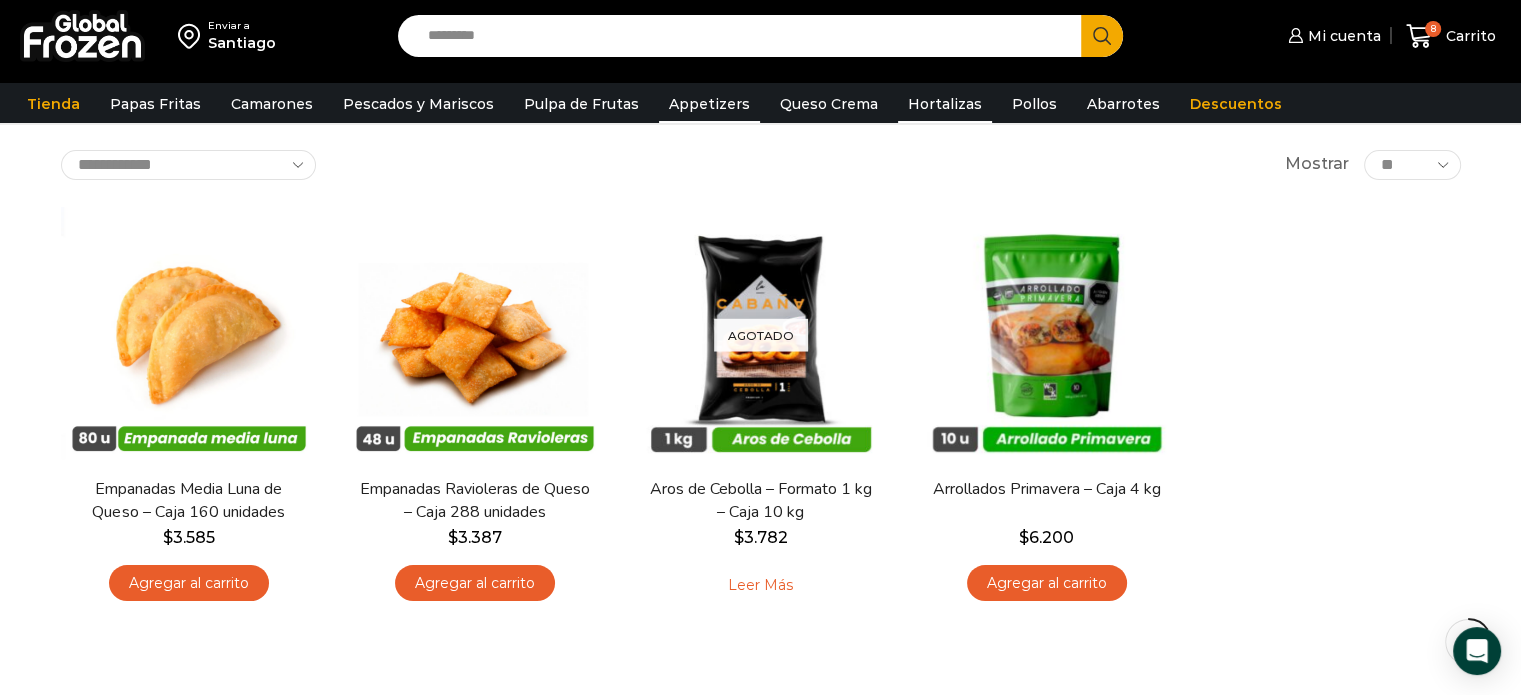 click on "Hortalizas" at bounding box center [945, 104] 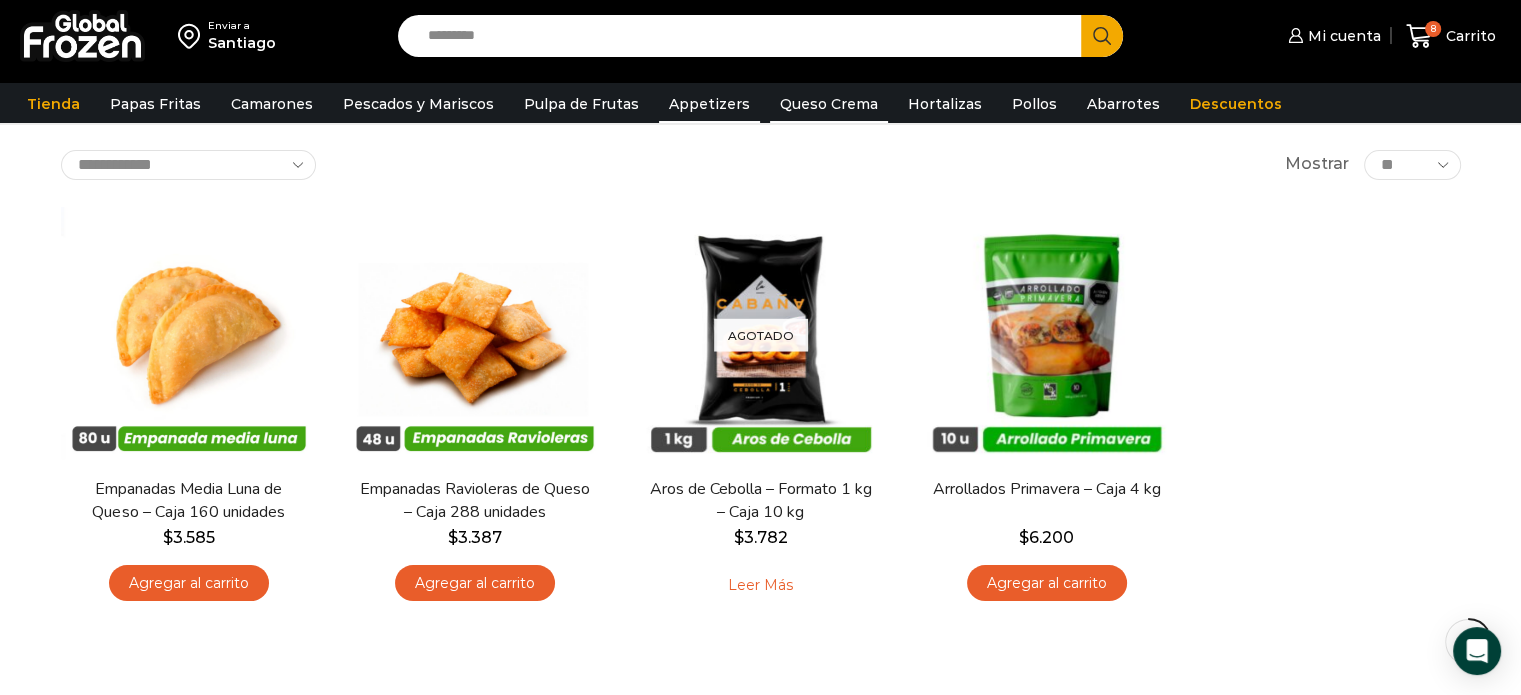 click on "Queso Crema" at bounding box center (829, 104) 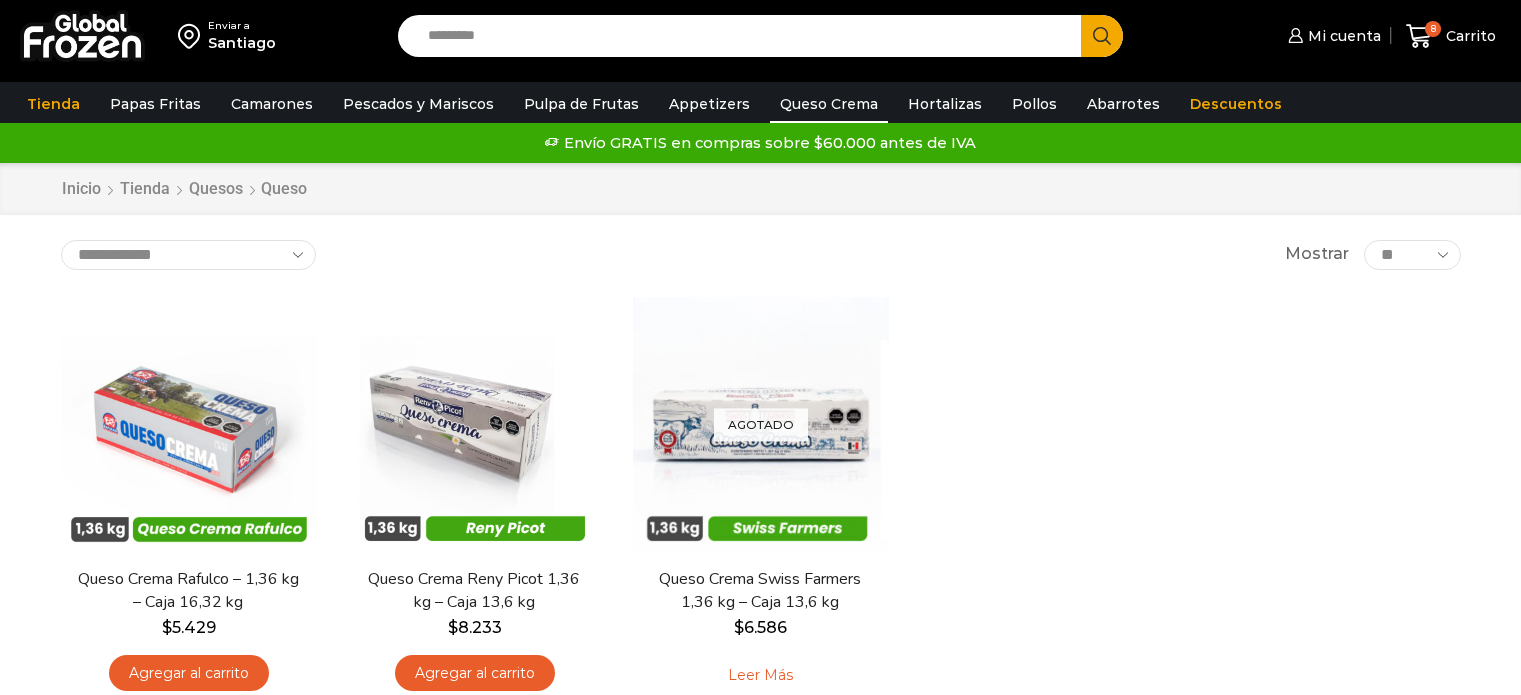 scroll, scrollTop: 0, scrollLeft: 0, axis: both 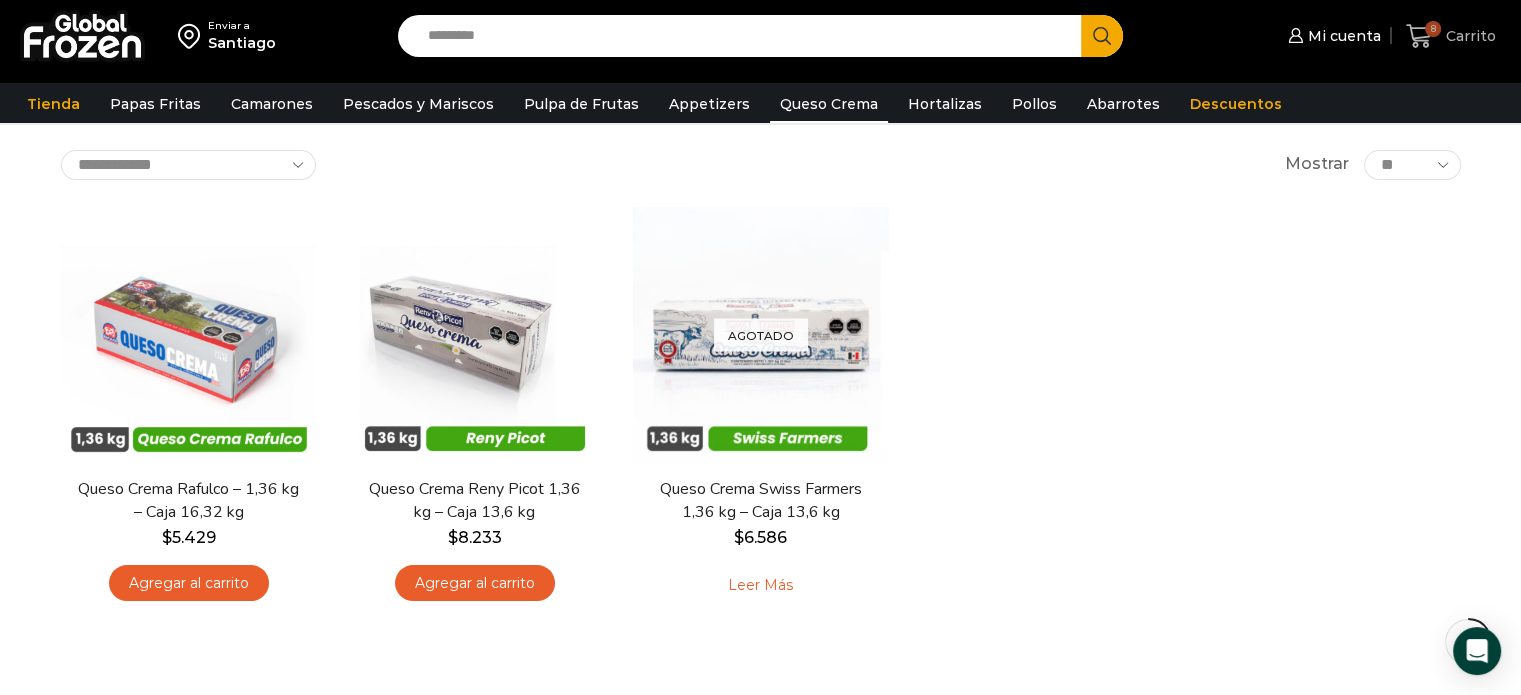 click on "Carrito" at bounding box center [1468, 36] 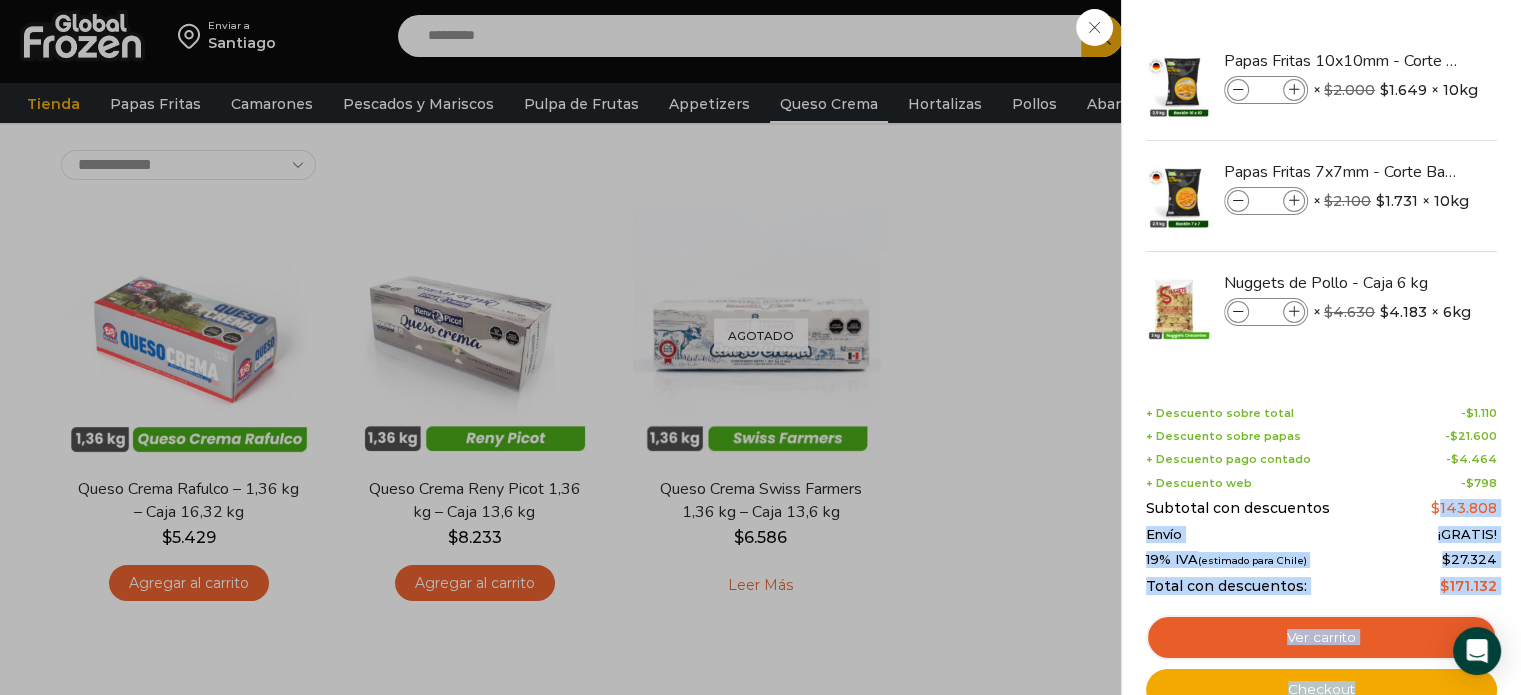 drag, startPoint x: 1444, startPoint y: 508, endPoint x: 1501, endPoint y: 519, distance: 58.0517 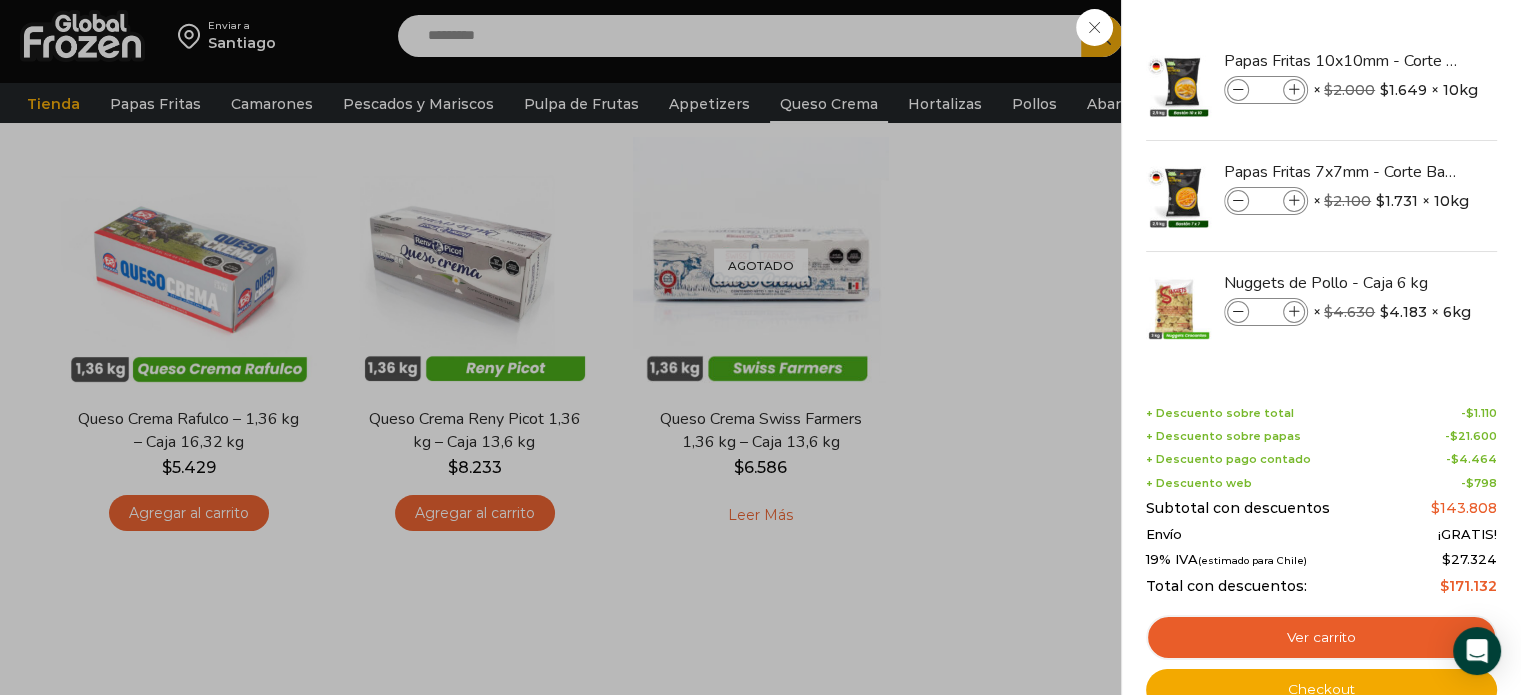 scroll, scrollTop: 0, scrollLeft: 0, axis: both 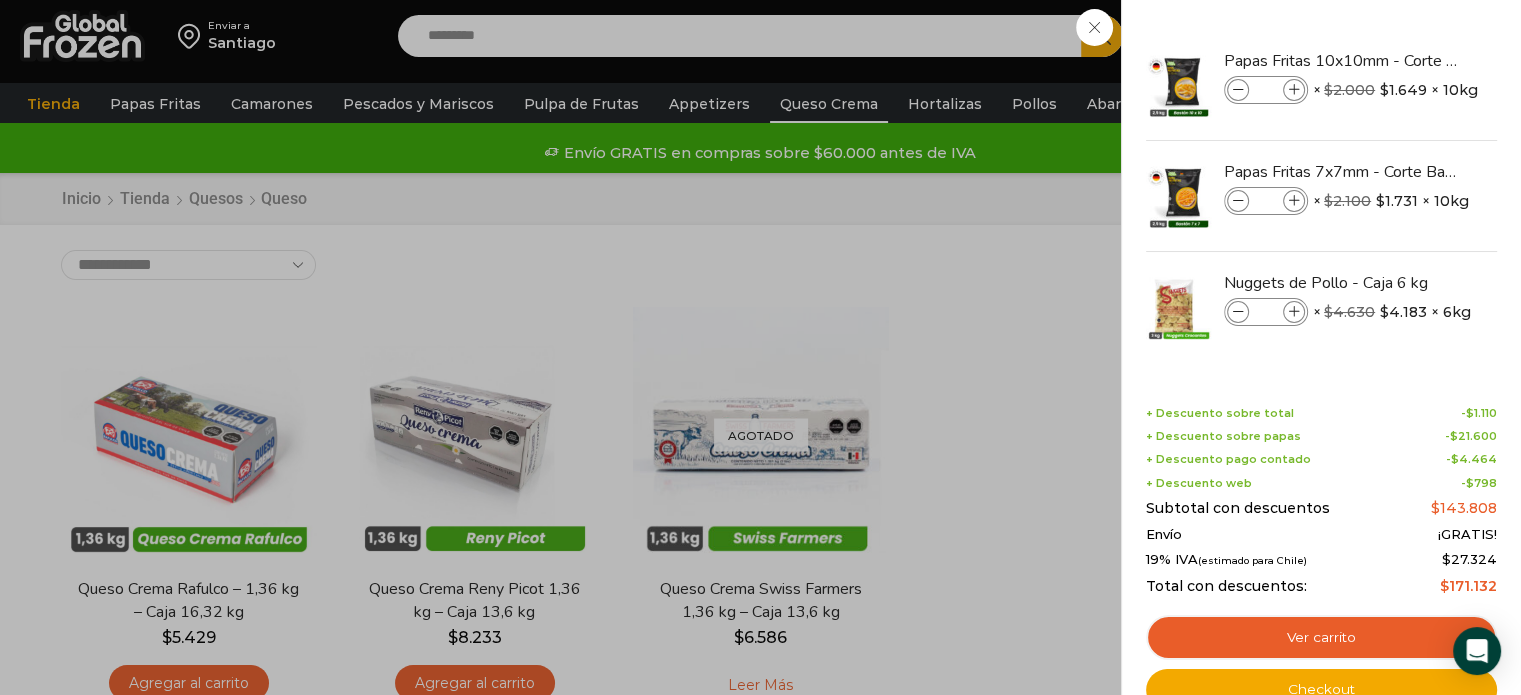 click on "8
Carrito
8
8
Shopping Cart
*
$" at bounding box center [1451, 36] 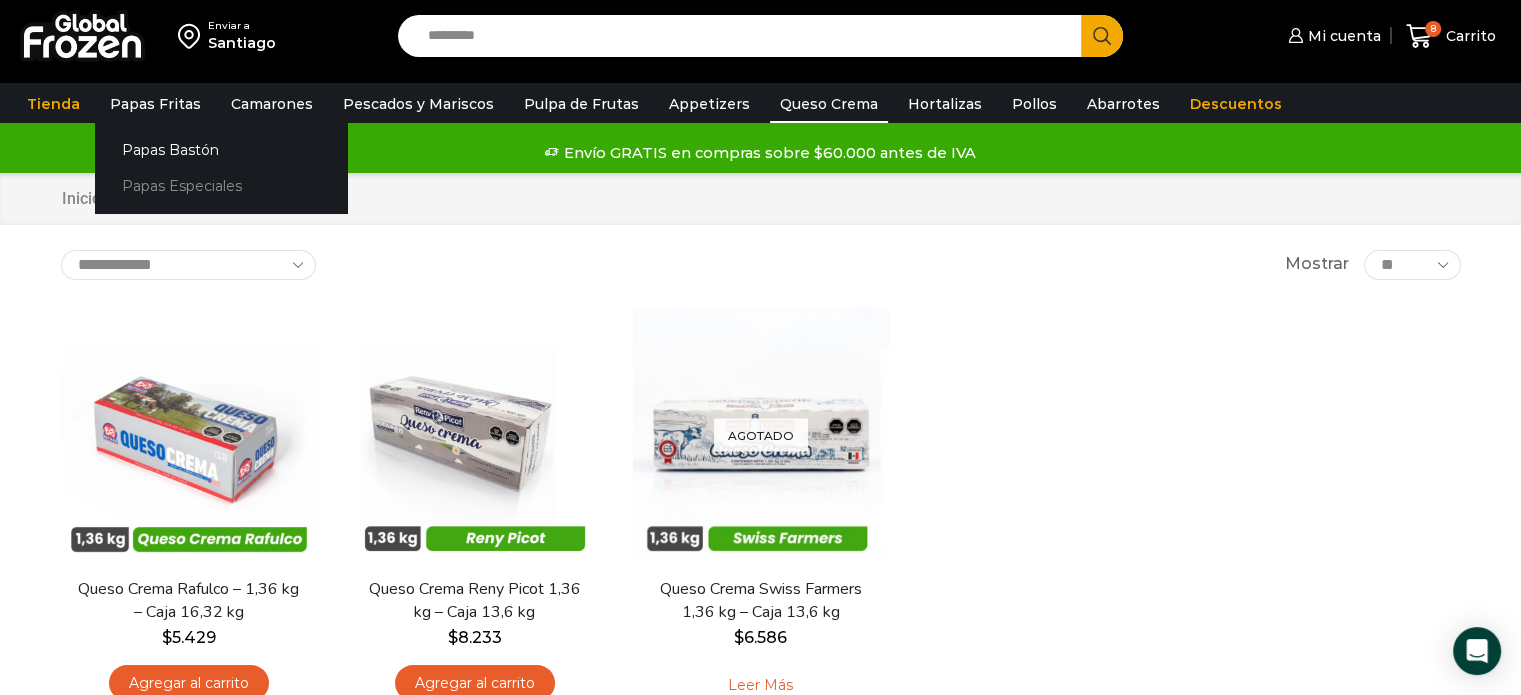 click on "Papas Especiales" at bounding box center [221, 186] 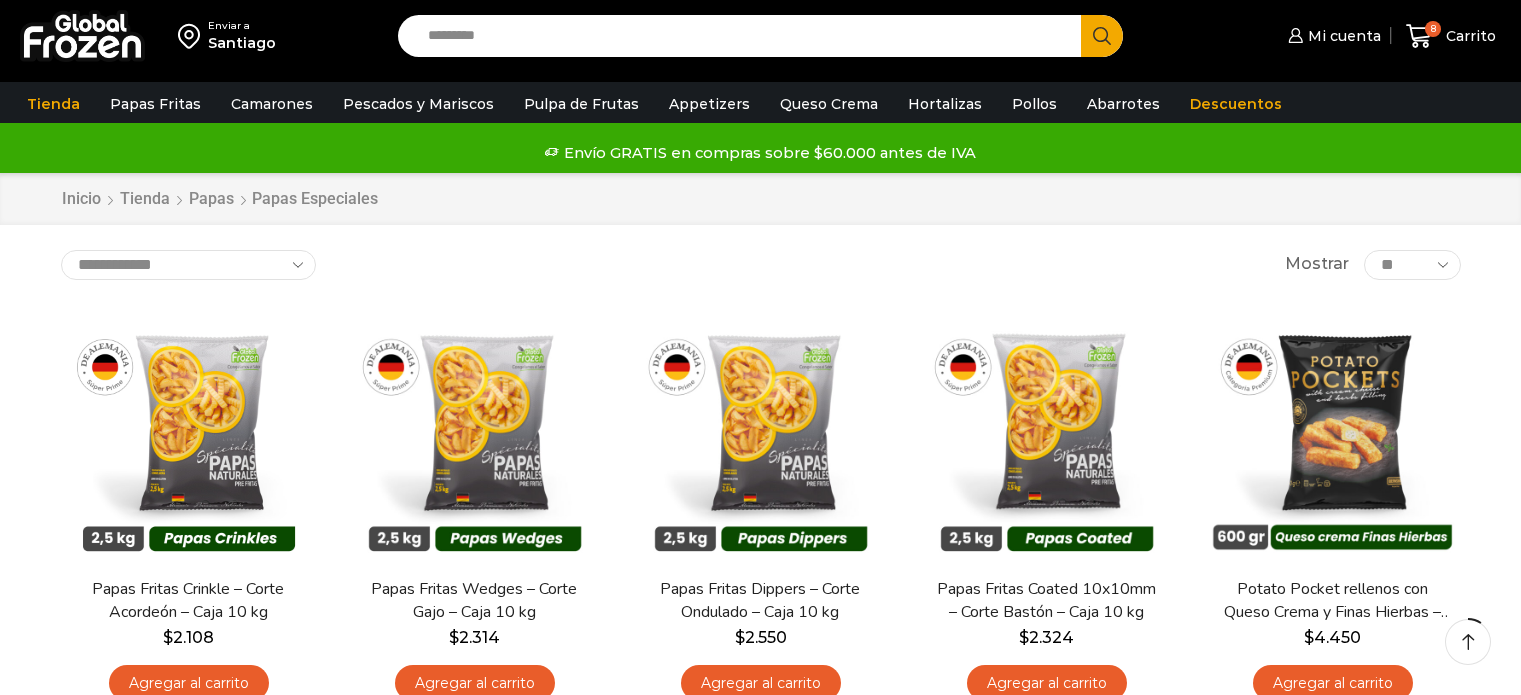 scroll, scrollTop: 100, scrollLeft: 0, axis: vertical 